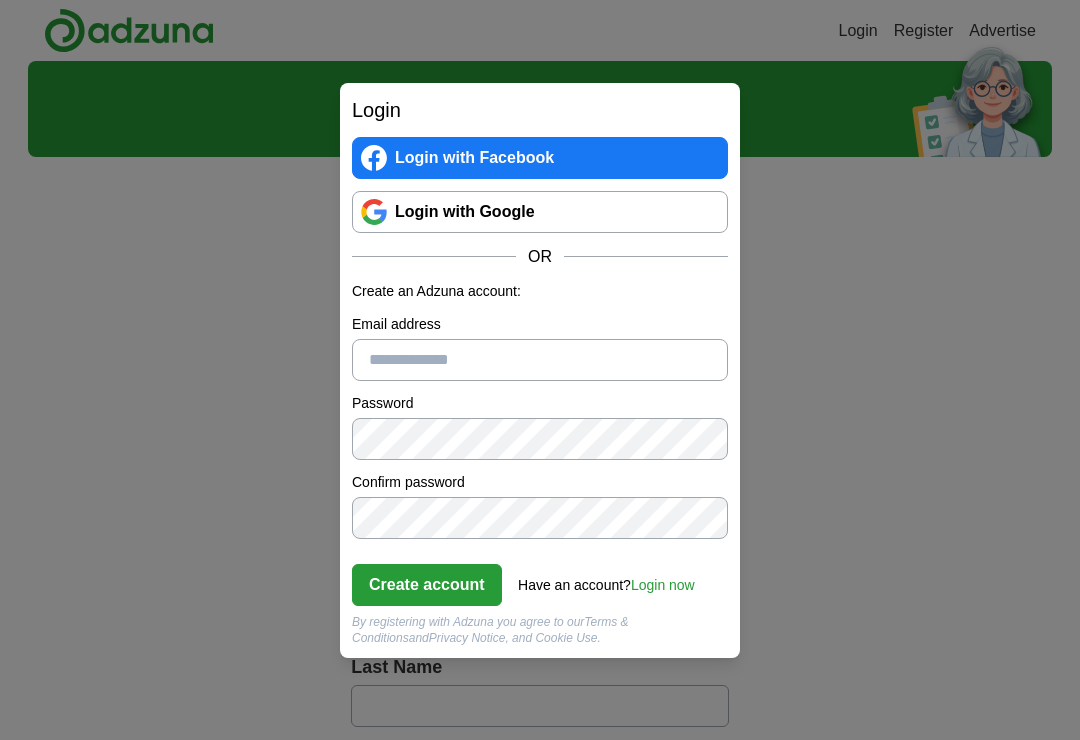 scroll, scrollTop: 0, scrollLeft: 0, axis: both 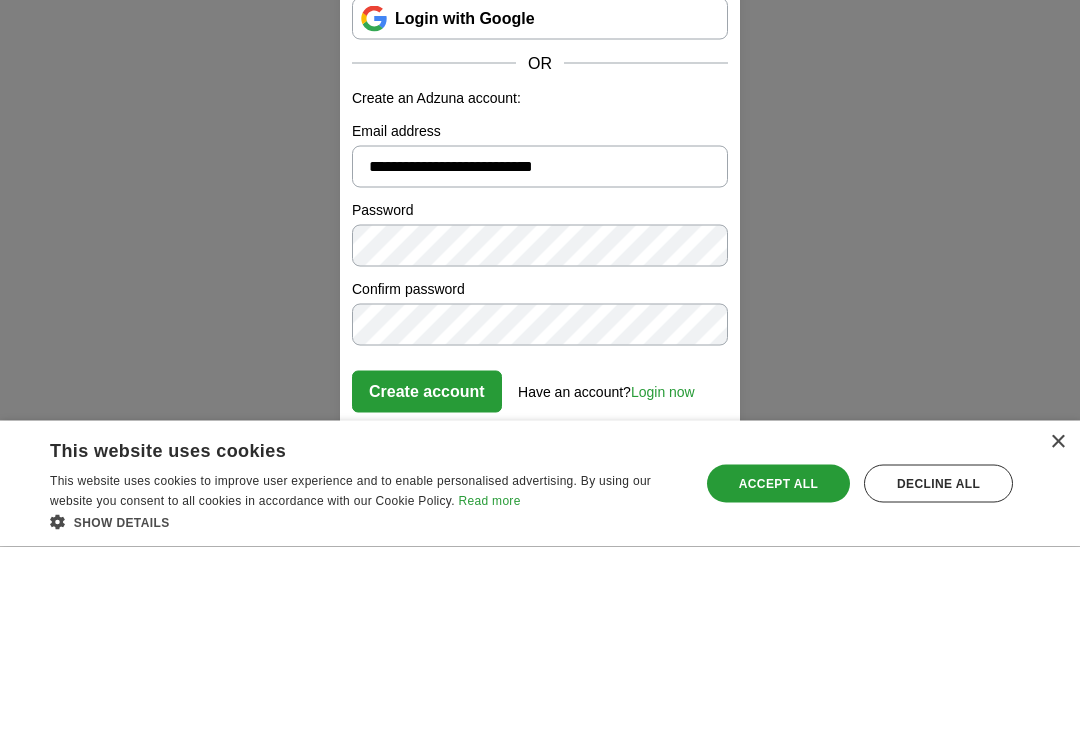 type on "**********" 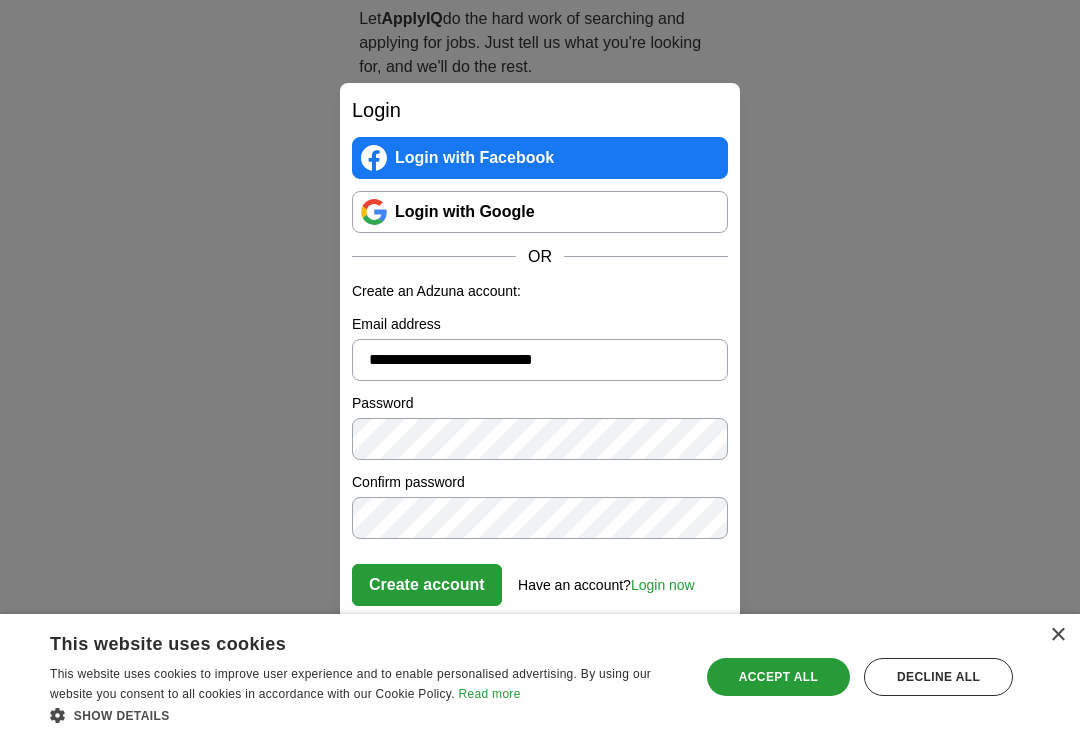 click on "Accept all" at bounding box center [778, 677] 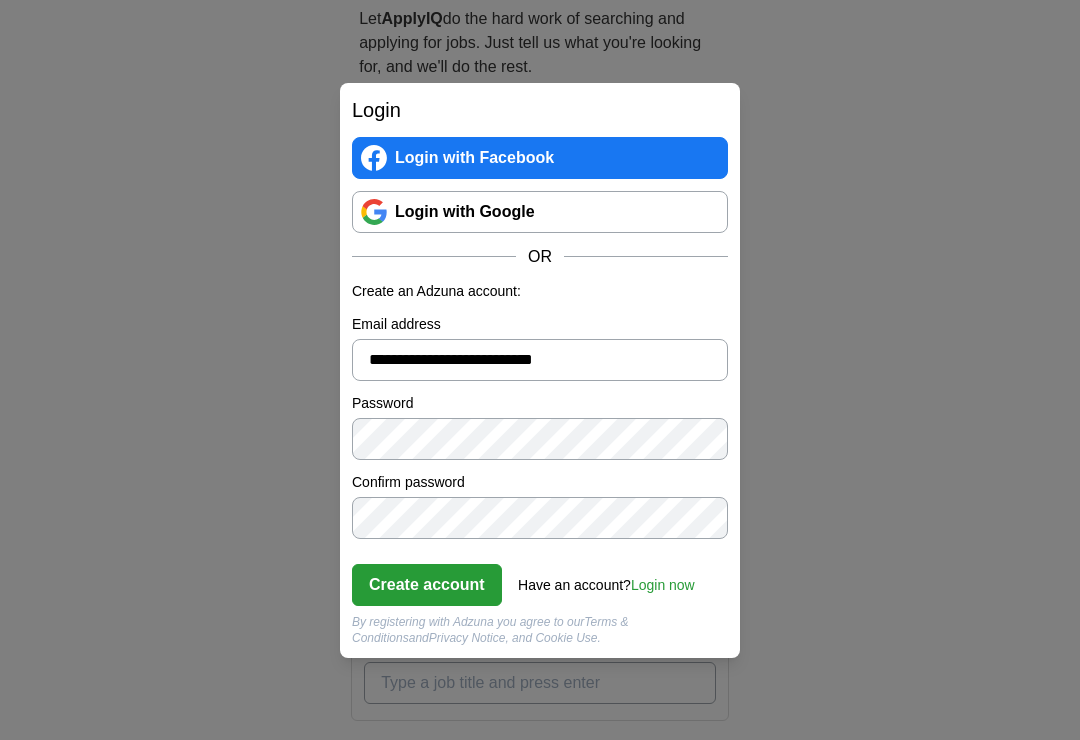 scroll, scrollTop: 193, scrollLeft: 0, axis: vertical 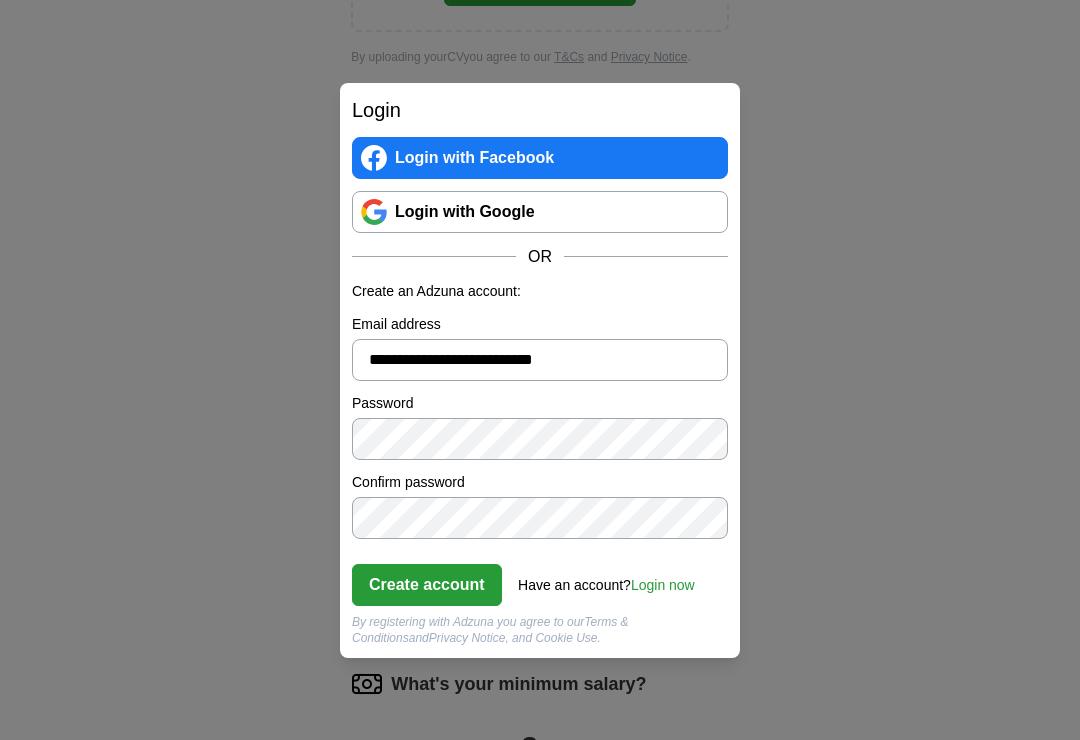 click on "Create account" at bounding box center (427, 585) 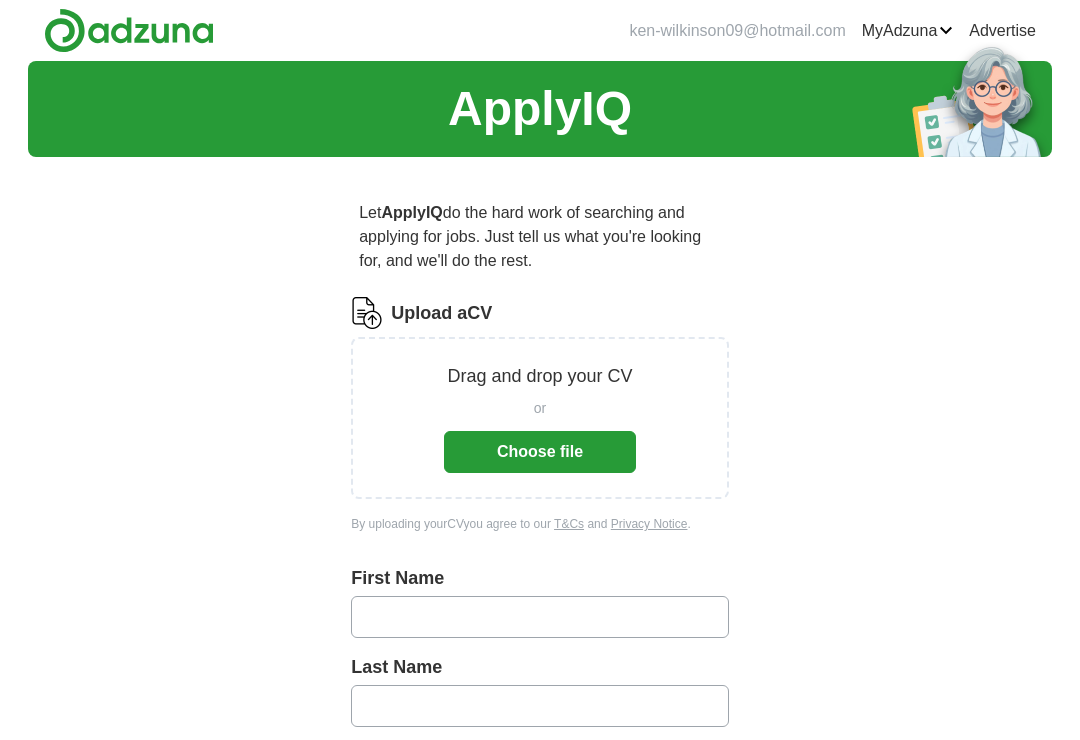 scroll, scrollTop: 0, scrollLeft: 0, axis: both 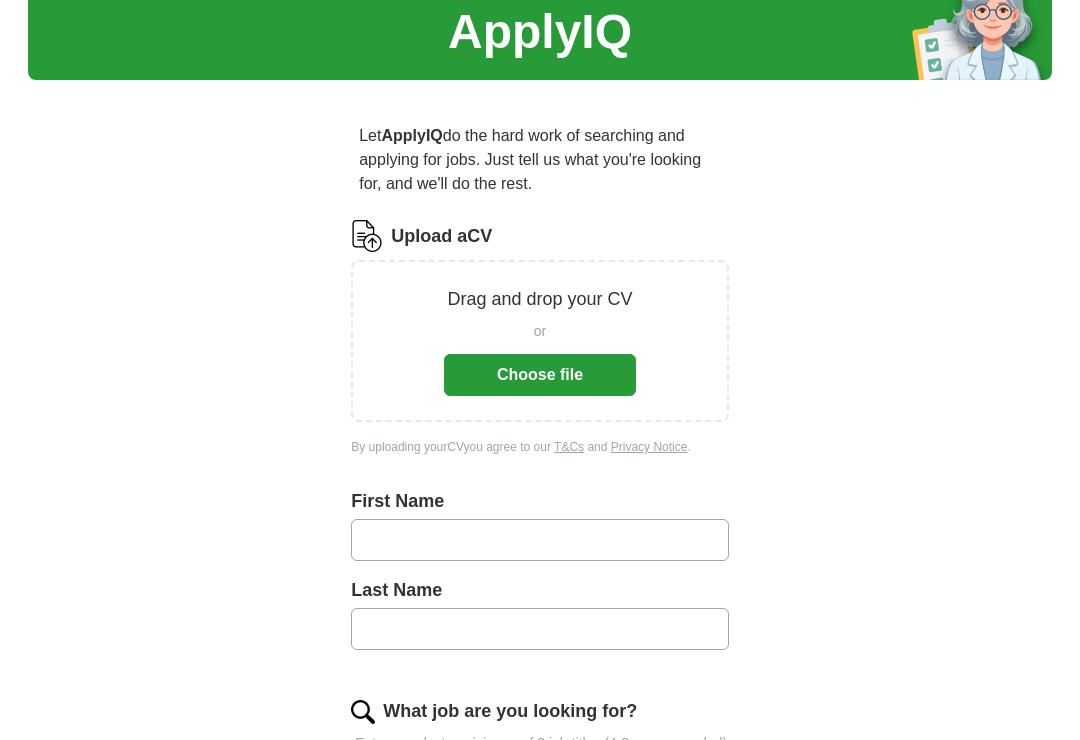 click on "Choose file" at bounding box center [540, 375] 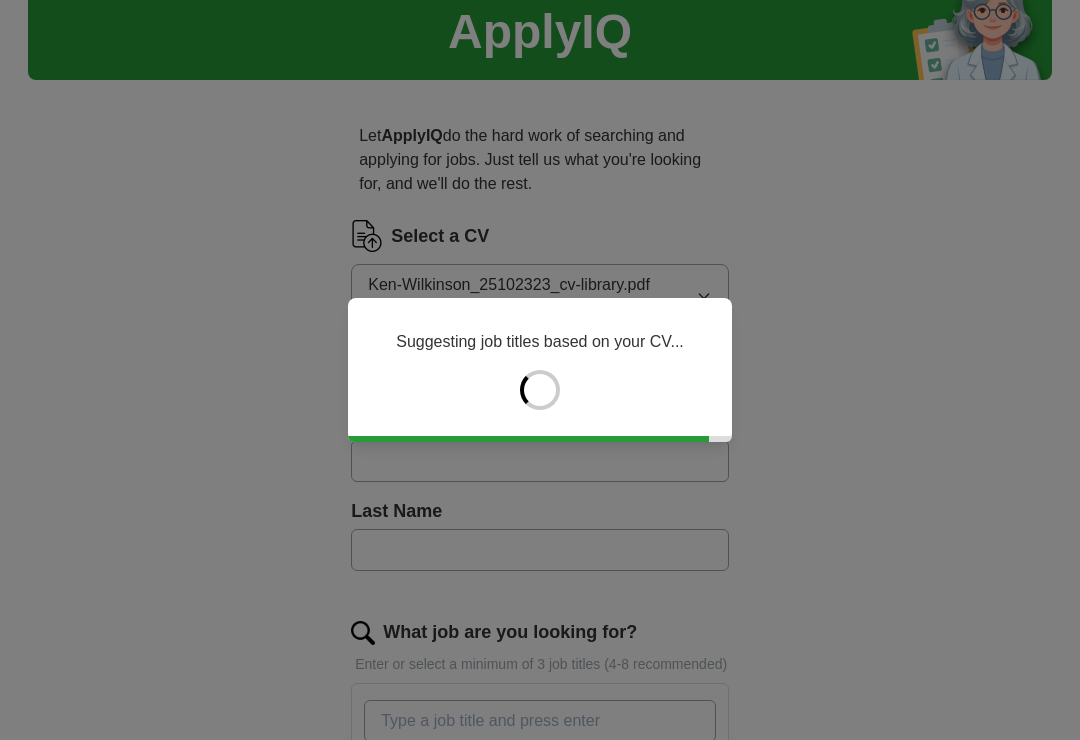 type on "*******" 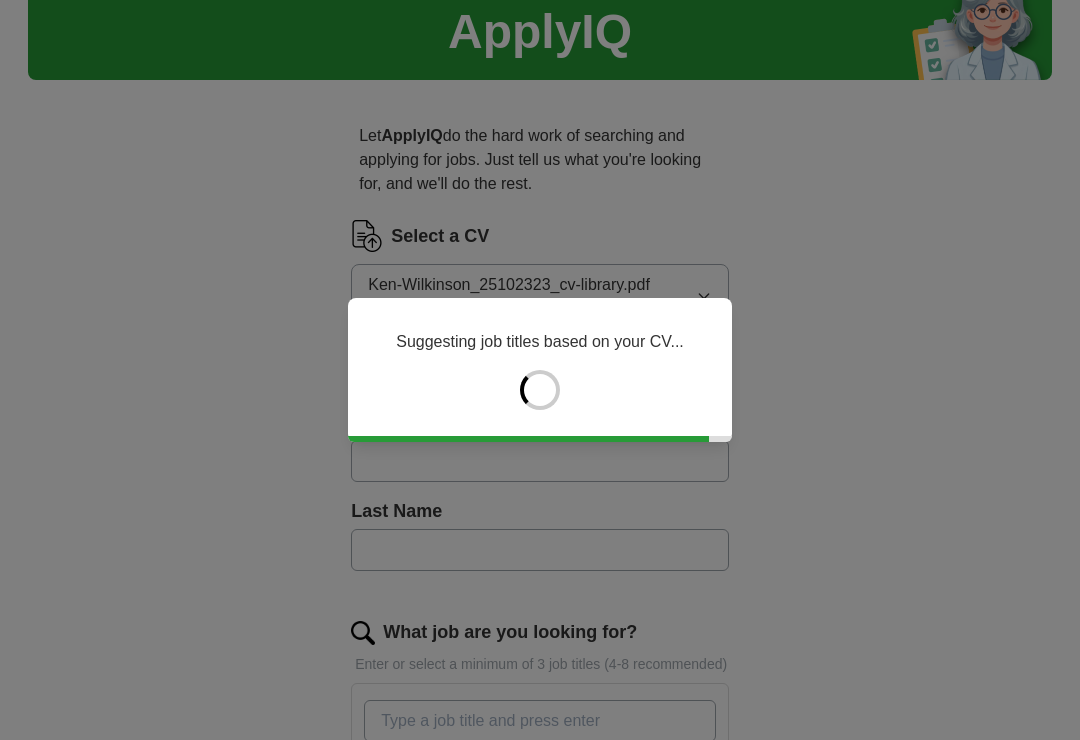 type on "*********" 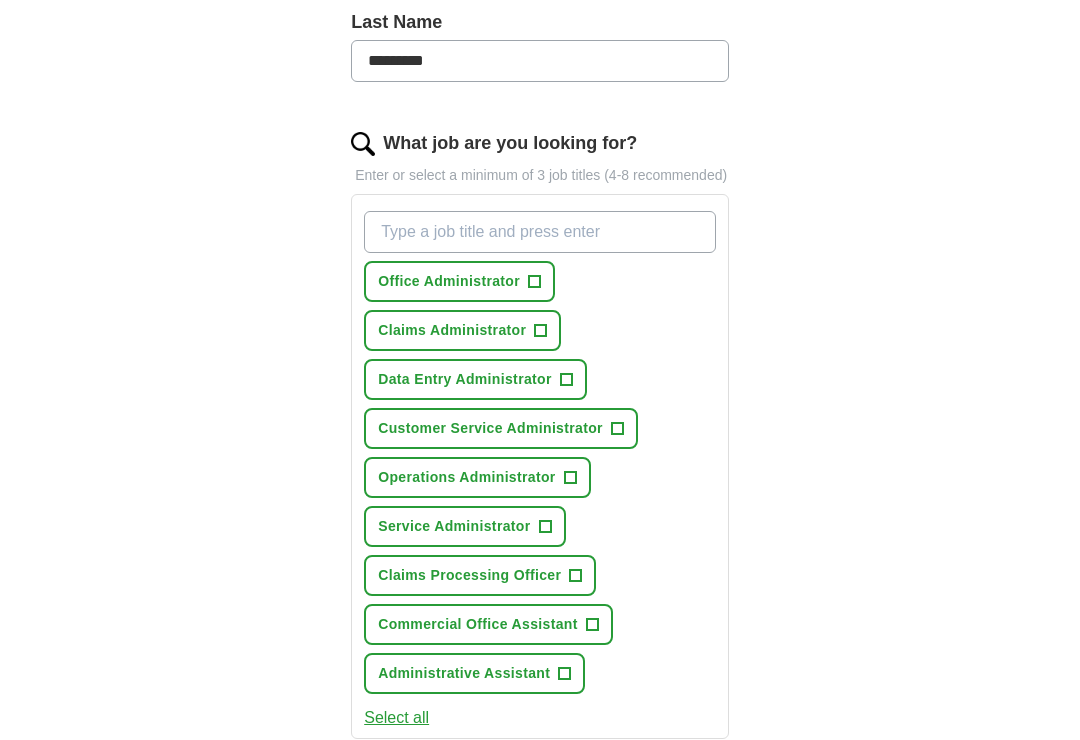 scroll, scrollTop: 589, scrollLeft: 0, axis: vertical 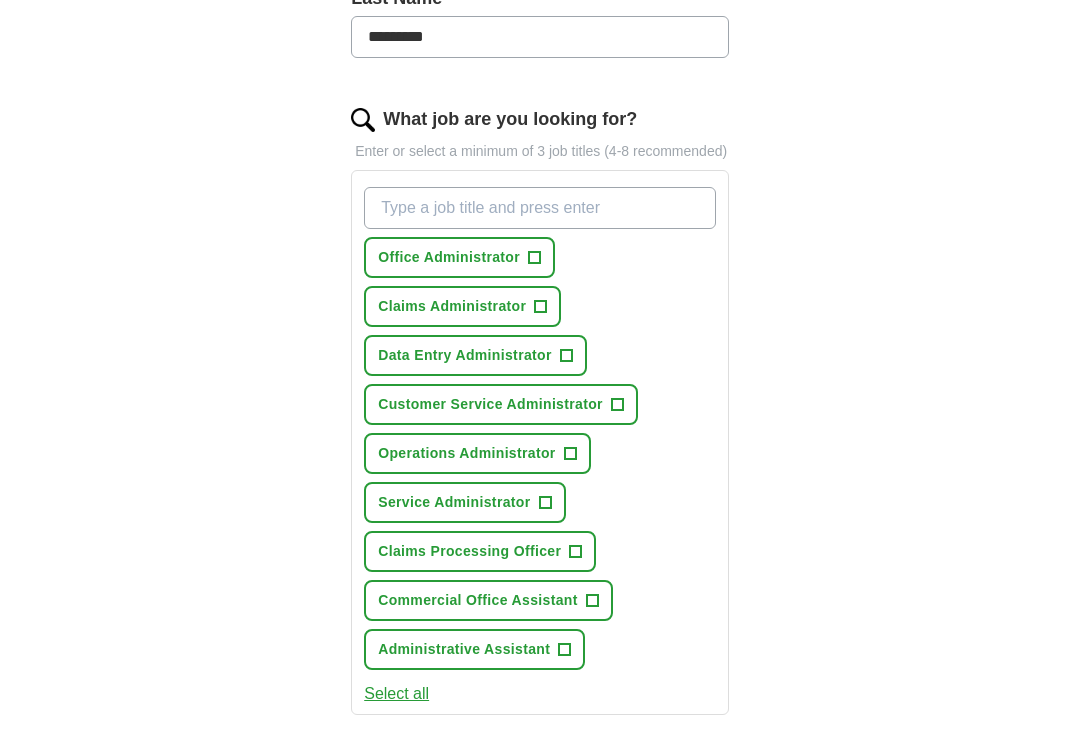 click on "+" at bounding box center (535, 259) 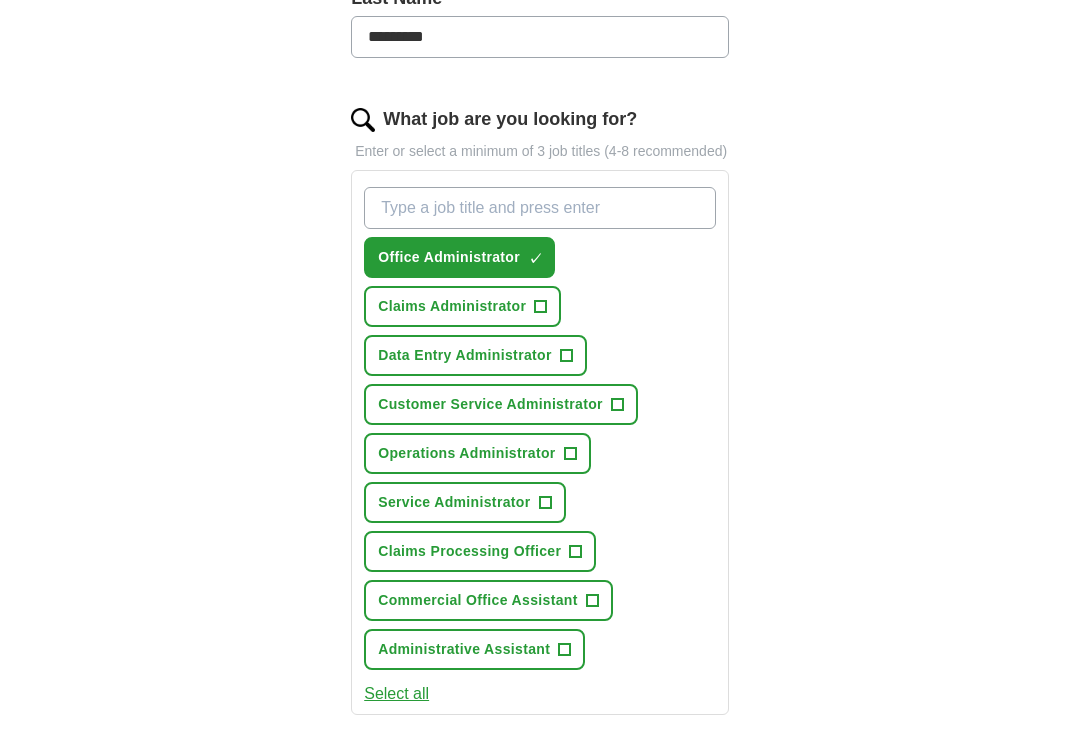 click on "+" at bounding box center [541, 307] 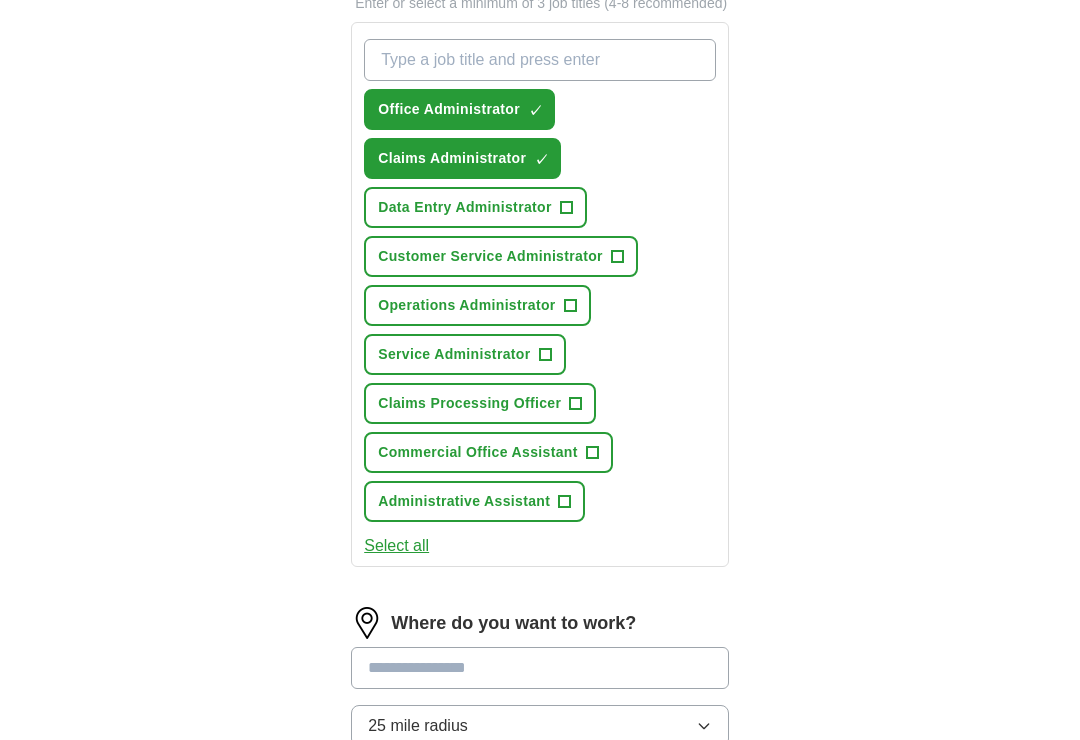 scroll, scrollTop: 738, scrollLeft: 0, axis: vertical 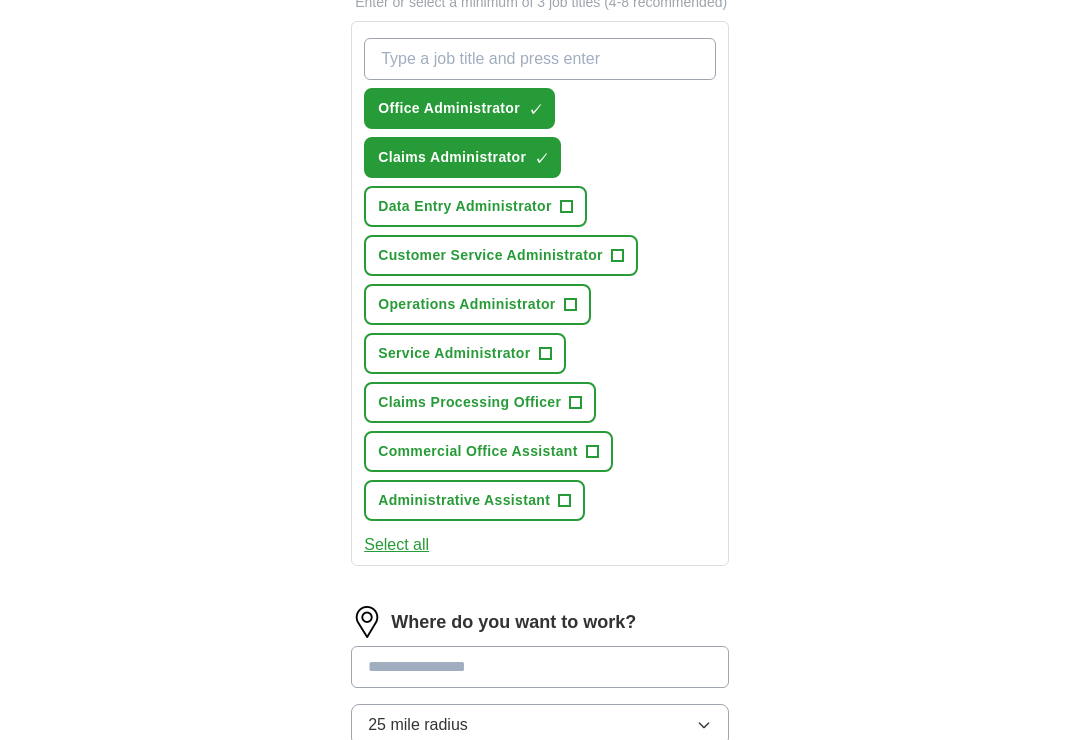 click on "+" at bounding box center [576, 404] 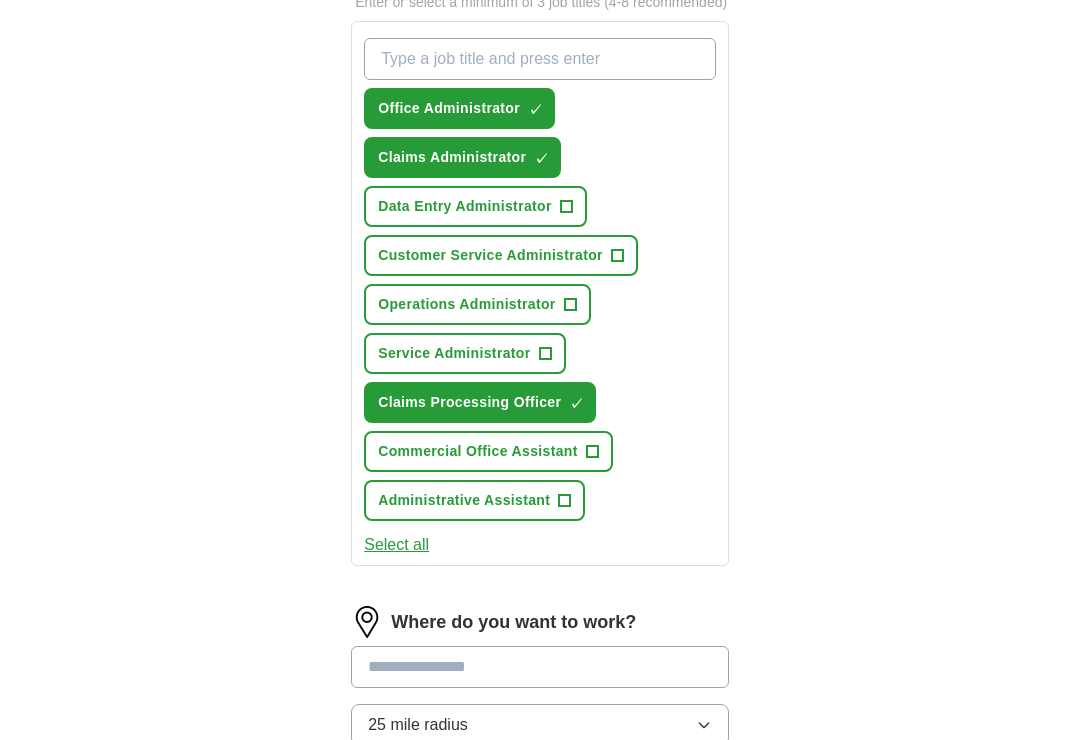 click on "+" at bounding box center [592, 452] 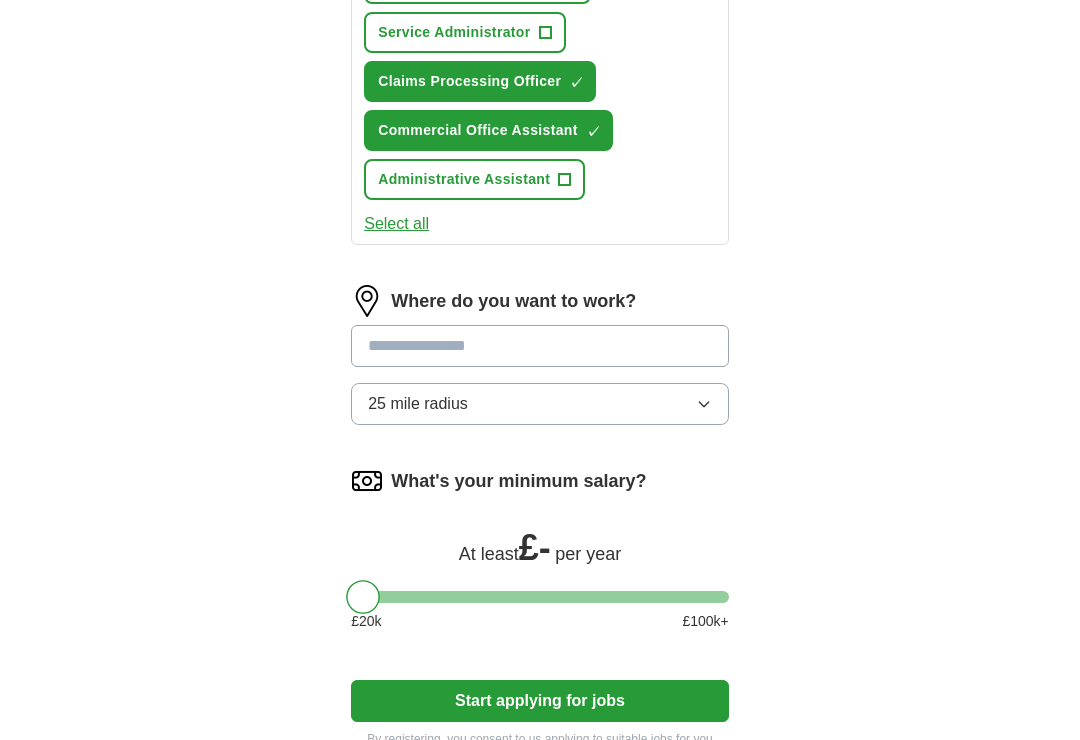 scroll, scrollTop: 1062, scrollLeft: 0, axis: vertical 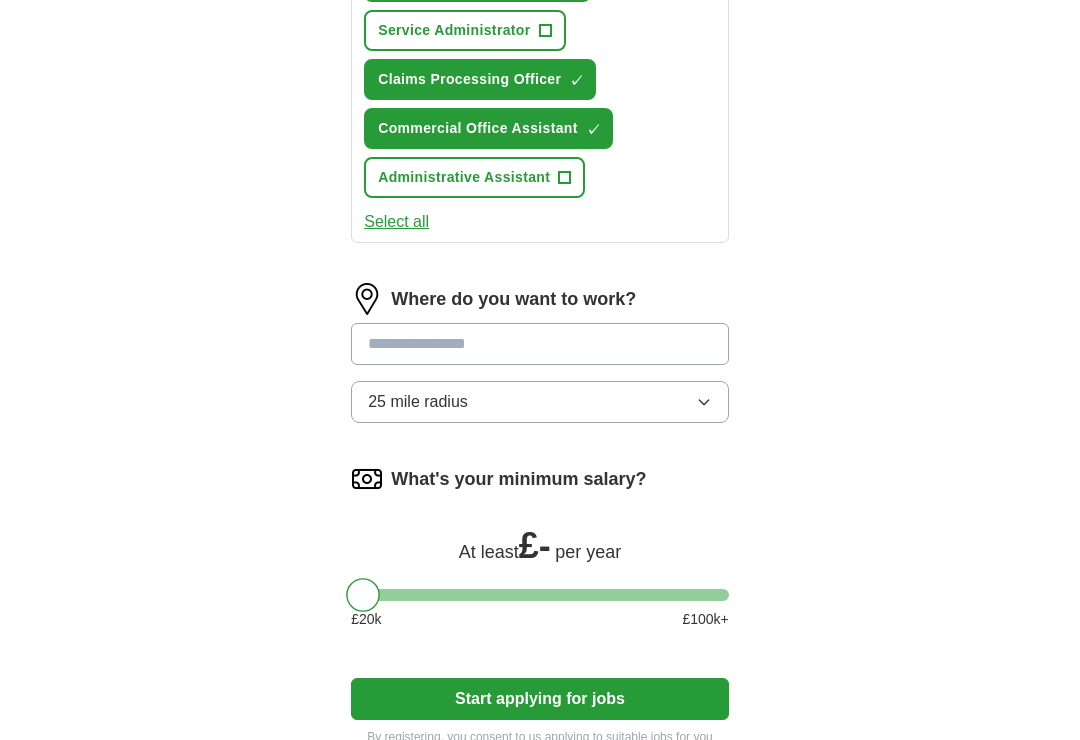 click at bounding box center (540, 344) 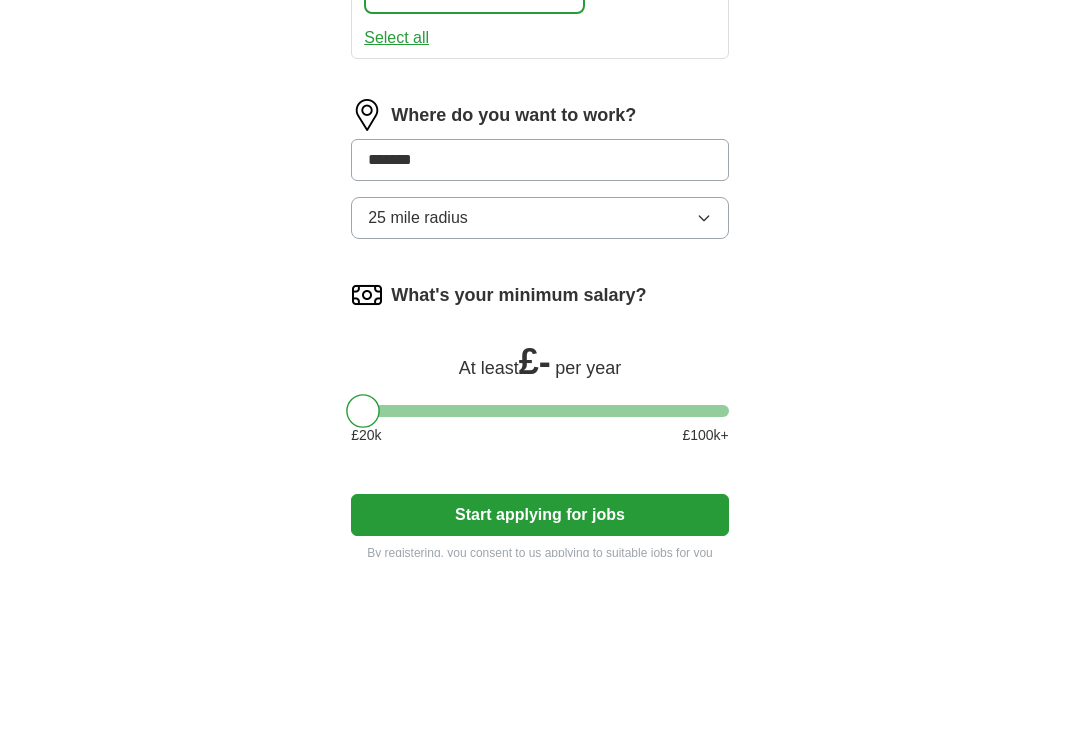 scroll, scrollTop: 1246, scrollLeft: 0, axis: vertical 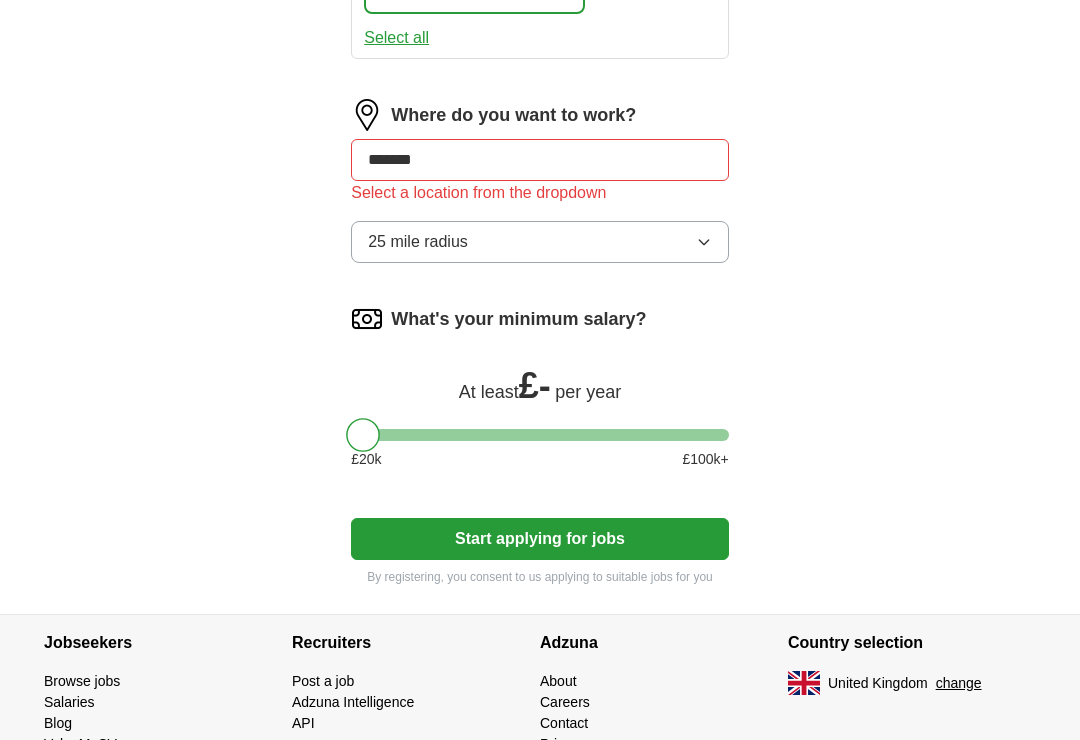 click on "*******" at bounding box center [540, 160] 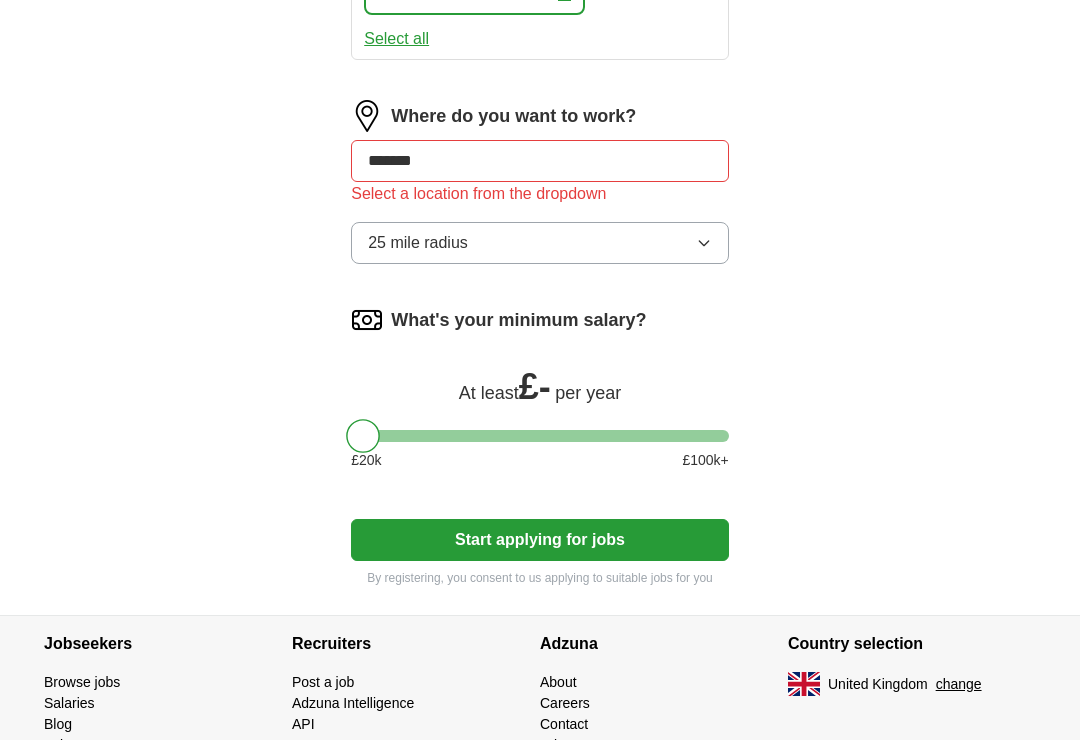 scroll, scrollTop: 1246, scrollLeft: 0, axis: vertical 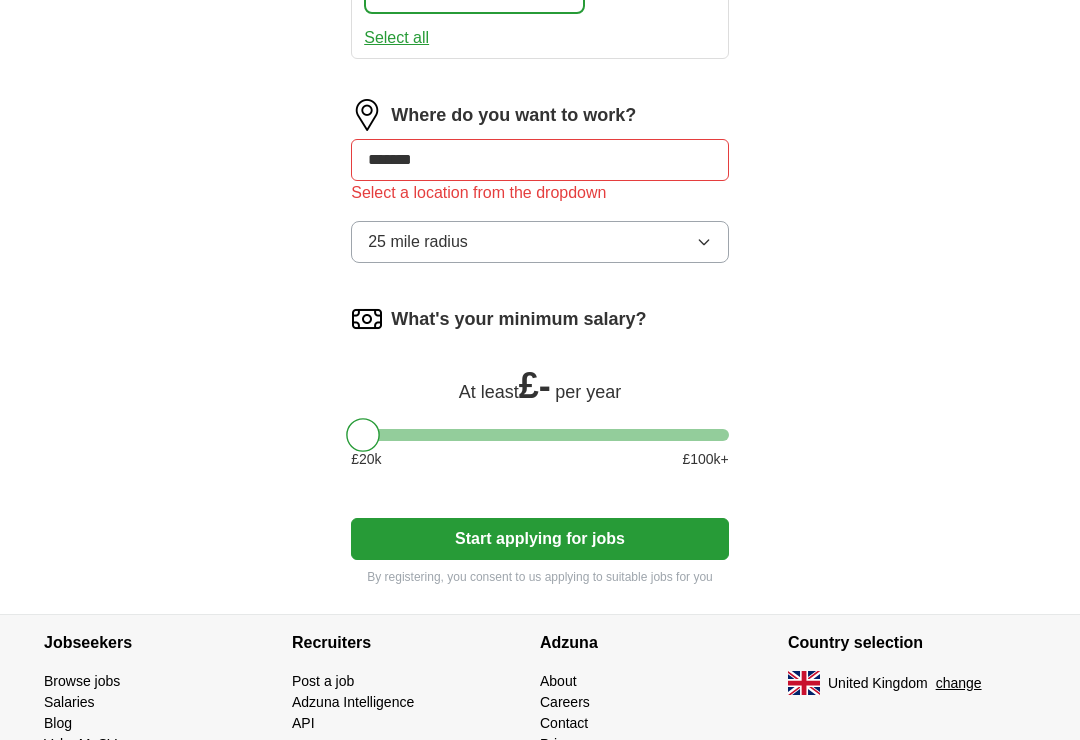 click 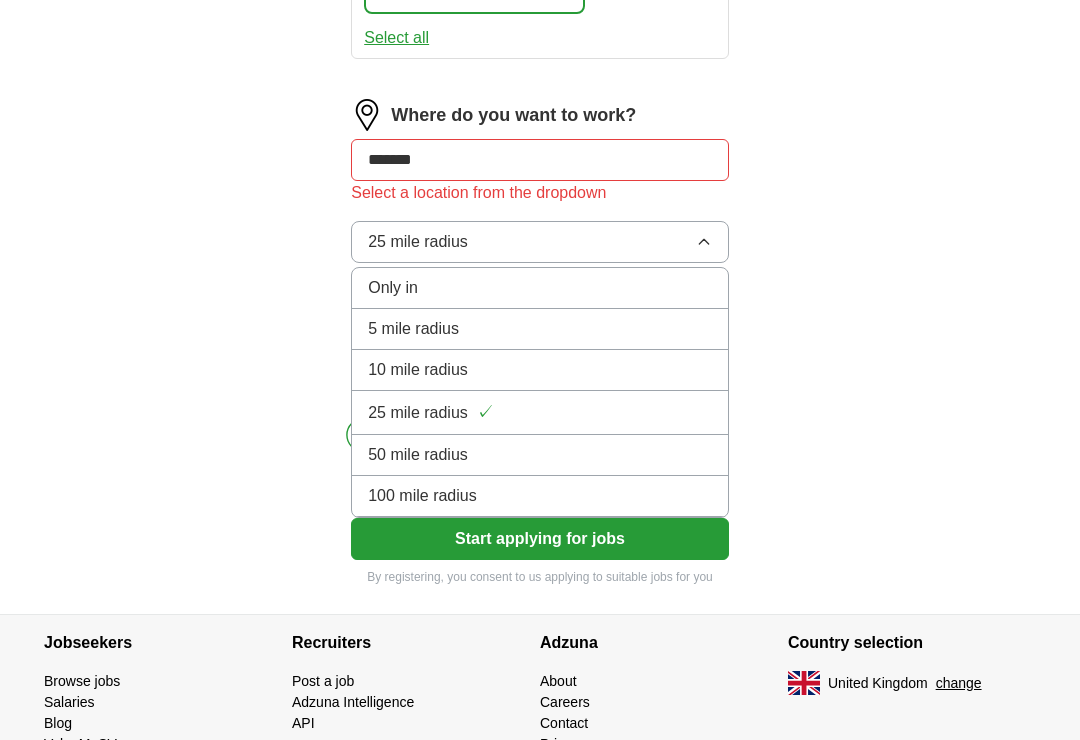 click on "5 mile radius" at bounding box center [540, 329] 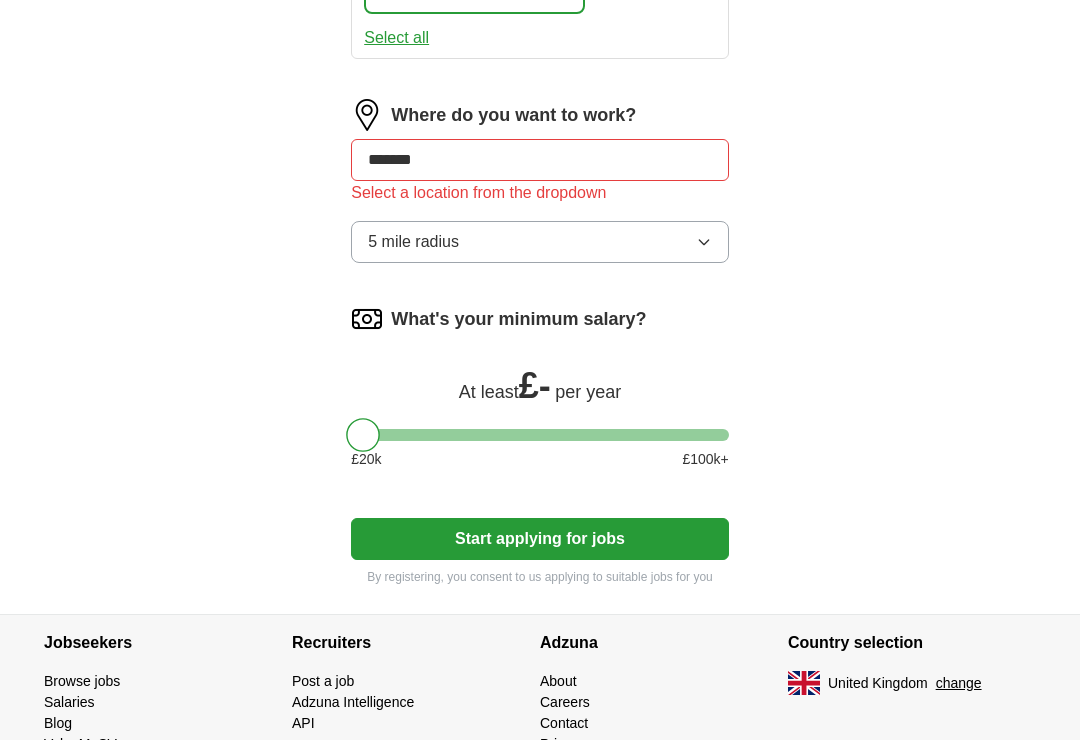 click on "Select a CV Ken-Wilkinson_25102323_cv-library.pdf 19/07/2025, 13:58 Upload a different  CV By uploading your  CV  you agree to our   T&Cs   and   Privacy Notice . First Name ******* Last Name ********* What job are you looking for? Enter or select a minimum of 3 job titles (4-8 recommended) Office Administrator ✓ × Claims Administrator ✓ × Data Entry Administrator + Customer Service Administrator + Operations Administrator + Service Administrator + Claims Processing Officer ✓ × Commercial Office Assistant ✓ × Administrative Assistant + Select all Where do you want to work? ******* Select a location from the dropdown 5 mile radius What's your minimum salary? At least  £ -   per year £ 20 k £ 100 k+ Start applying for jobs By registering, you consent to us applying to suitable jobs for you" at bounding box center [540, -286] 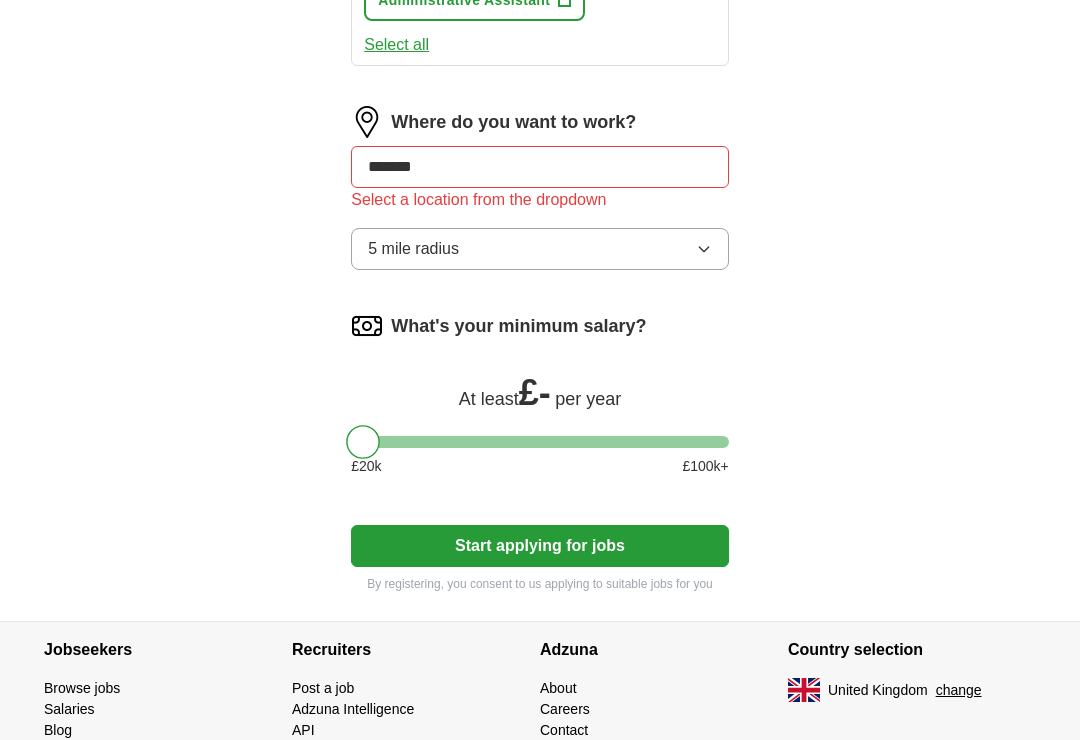 scroll, scrollTop: 1239, scrollLeft: 0, axis: vertical 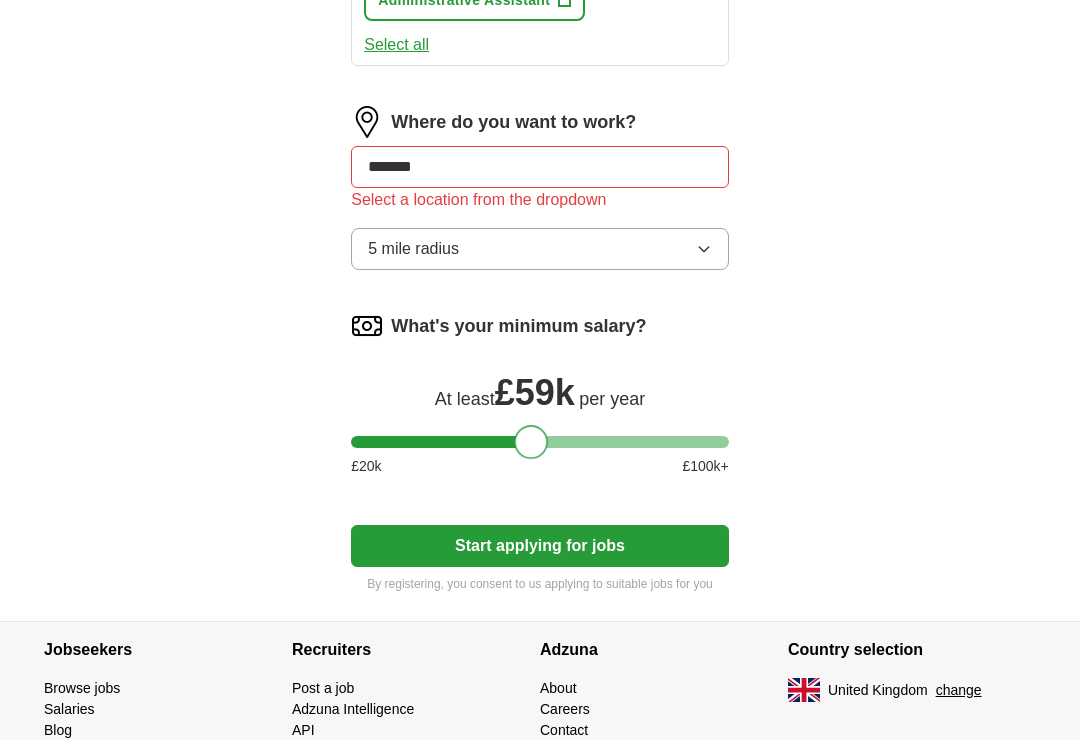 click at bounding box center [540, 442] 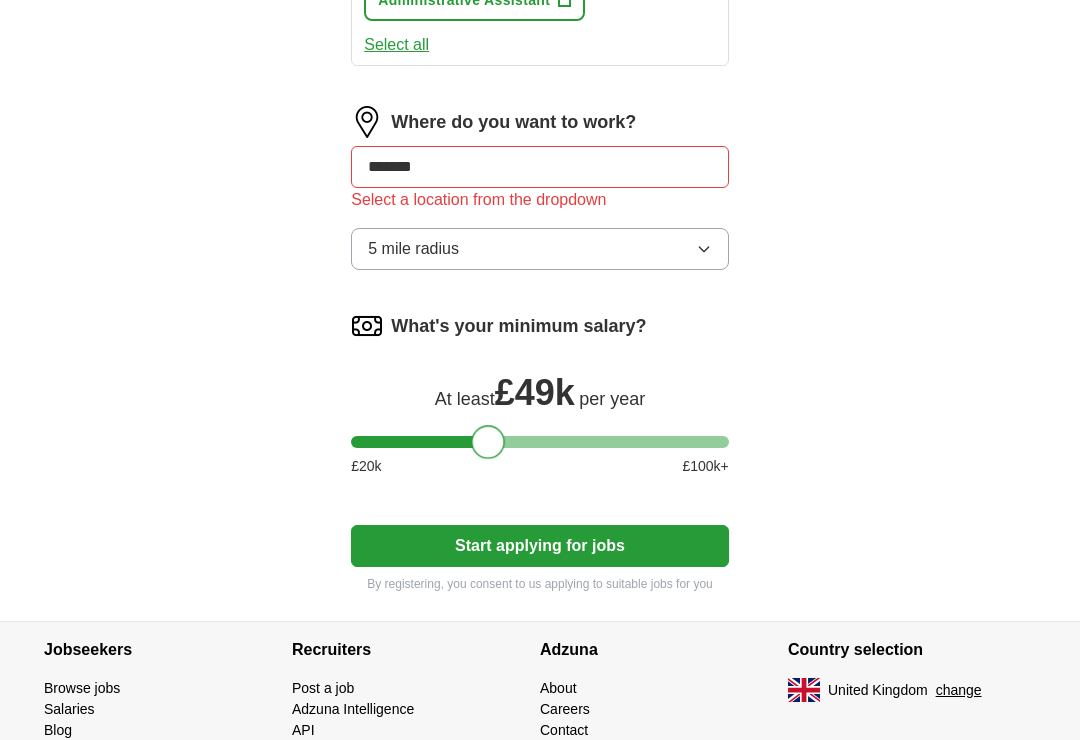 click at bounding box center (540, 442) 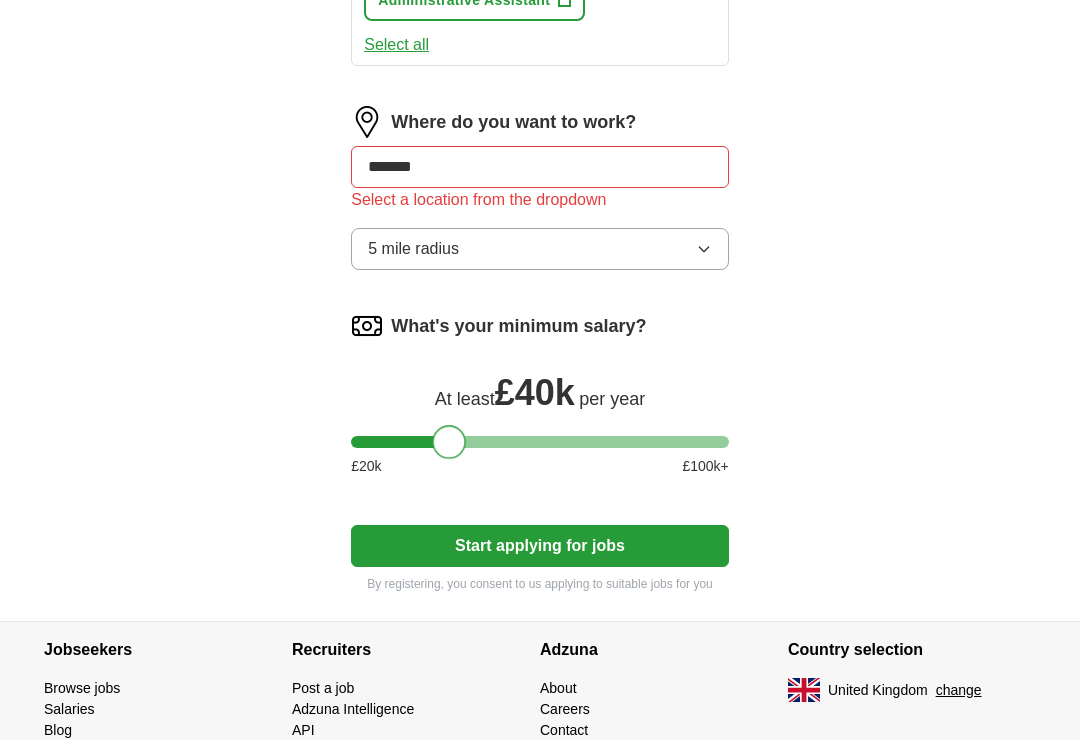 click at bounding box center (540, 442) 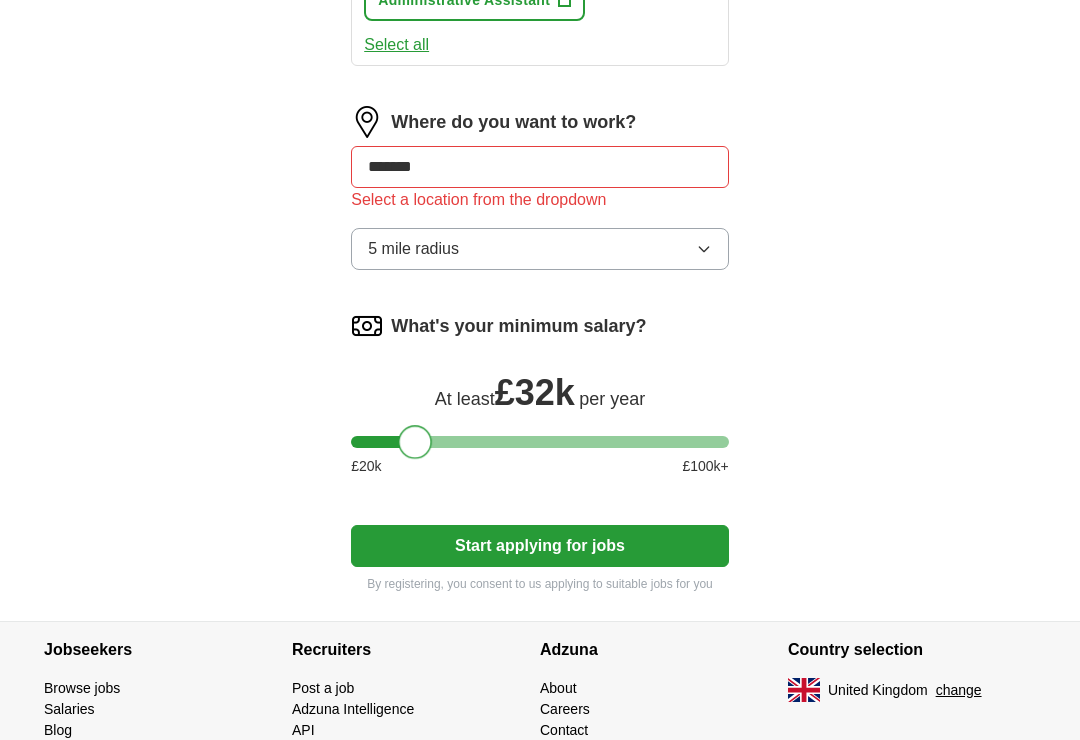 click on "Select a CV Ken-Wilkinson_25102323_cv-library.pdf 19/07/2025, 13:58 Upload a different  CV By uploading your  CV  you agree to our   T&Cs   and   Privacy Notice . First Name ******* Last Name ********* What job are you looking for? Enter or select a minimum of 3 job titles (4-8 recommended) Office Administrator ✓ × Claims Administrator ✓ × Data Entry Administrator + Customer Service Administrator + Operations Administrator + Service Administrator + Claims Processing Officer ✓ × Commercial Office Assistant ✓ × Administrative Assistant + Select all Where do you want to work? ******* Select a location from the dropdown 5 mile radius What's your minimum salary? At least  £ 32k   per year £ 20 k £ 100 k+ Start applying for jobs By registering, you consent to us applying to suitable jobs for you" at bounding box center [540, -279] 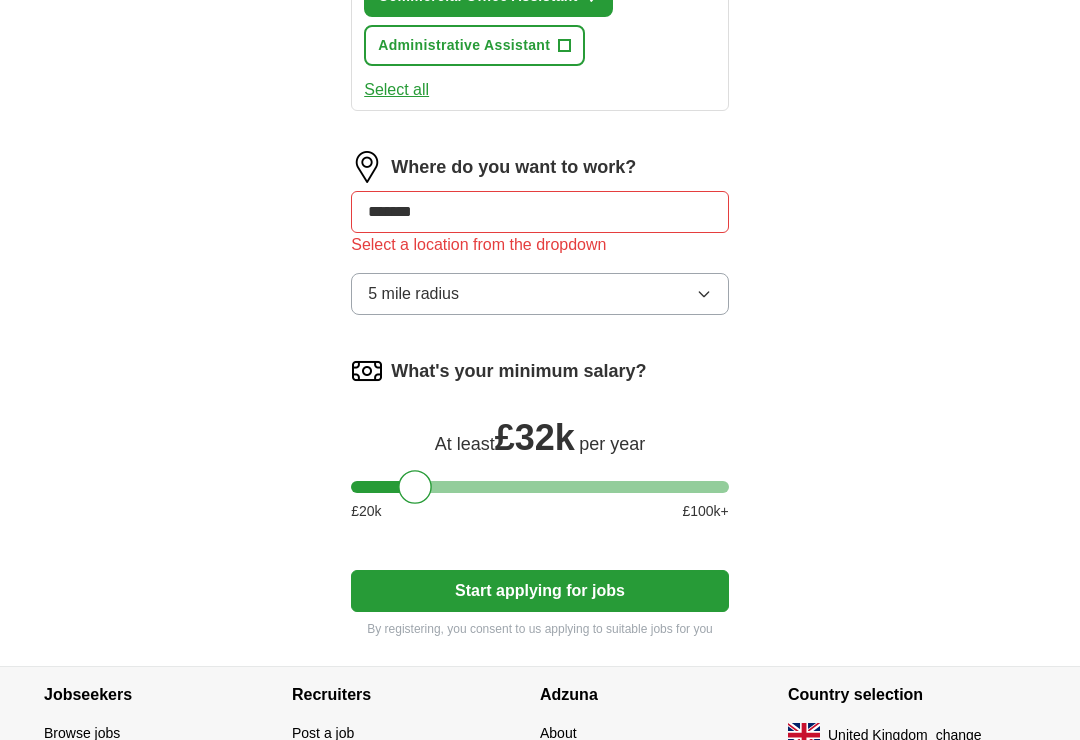 scroll, scrollTop: 1191, scrollLeft: 0, axis: vertical 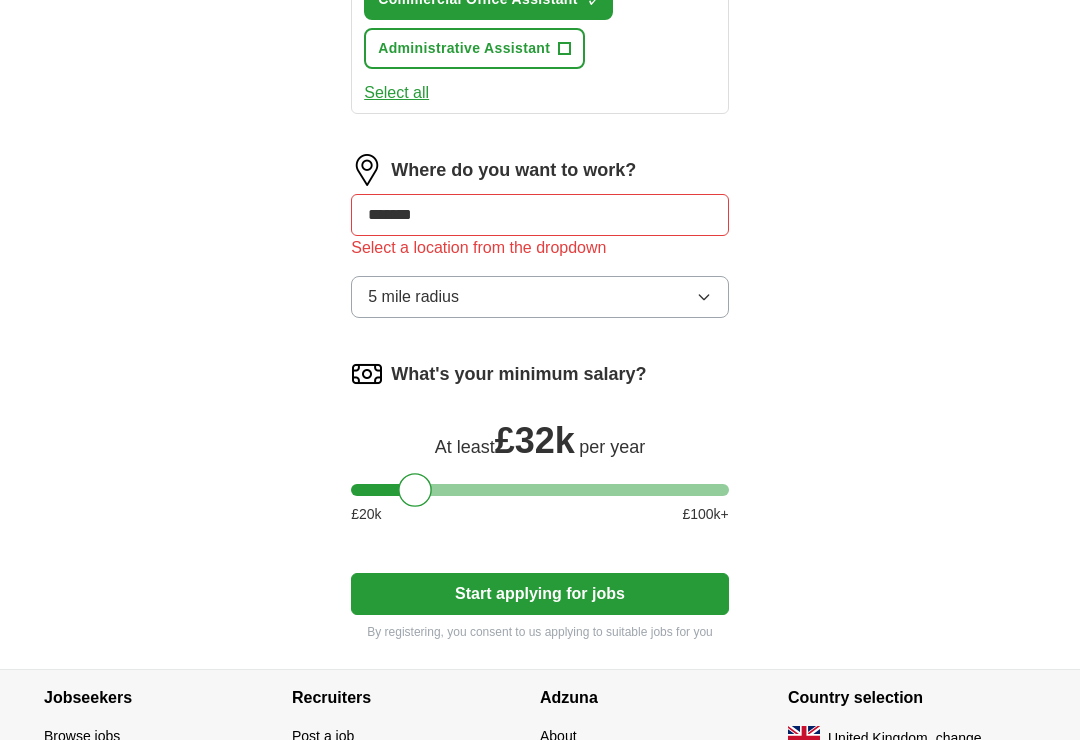 click on "Start applying for jobs" at bounding box center (540, 594) 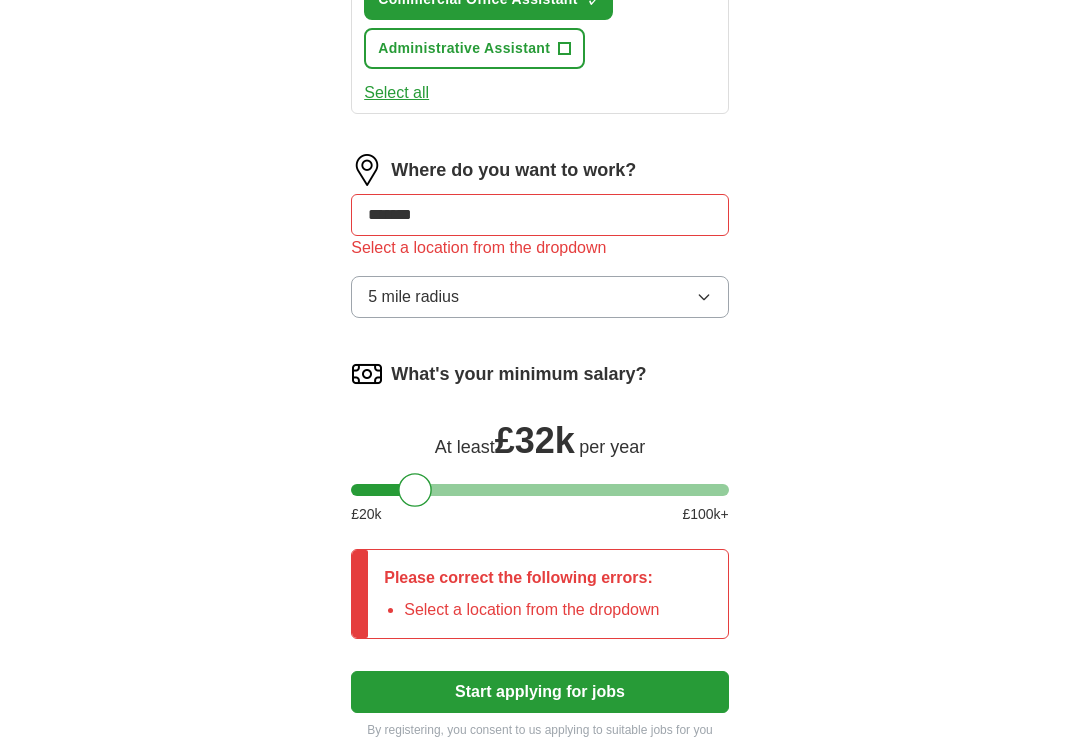 click on "*******" at bounding box center [540, 215] 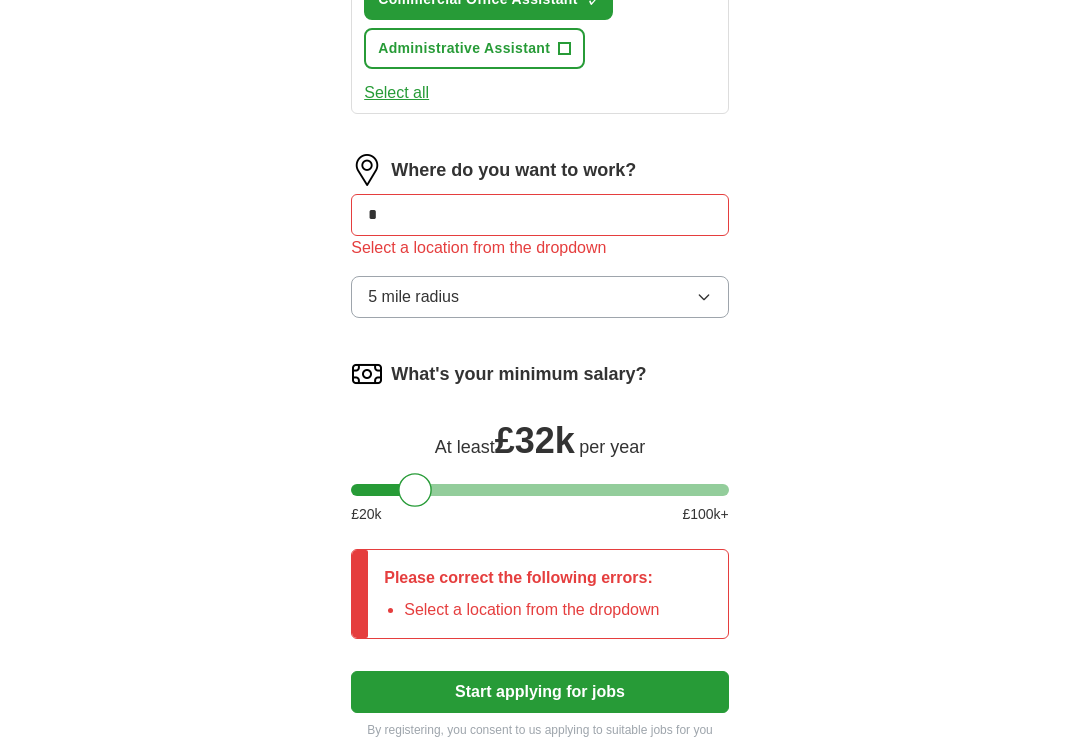type on "*" 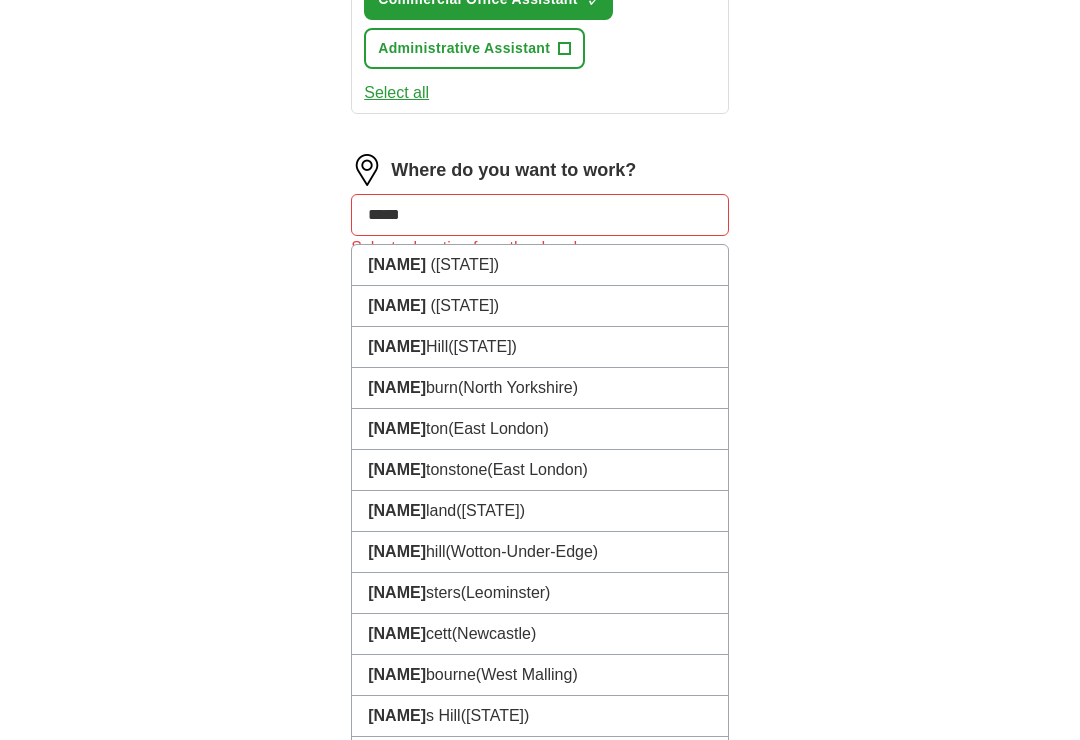 type on "******" 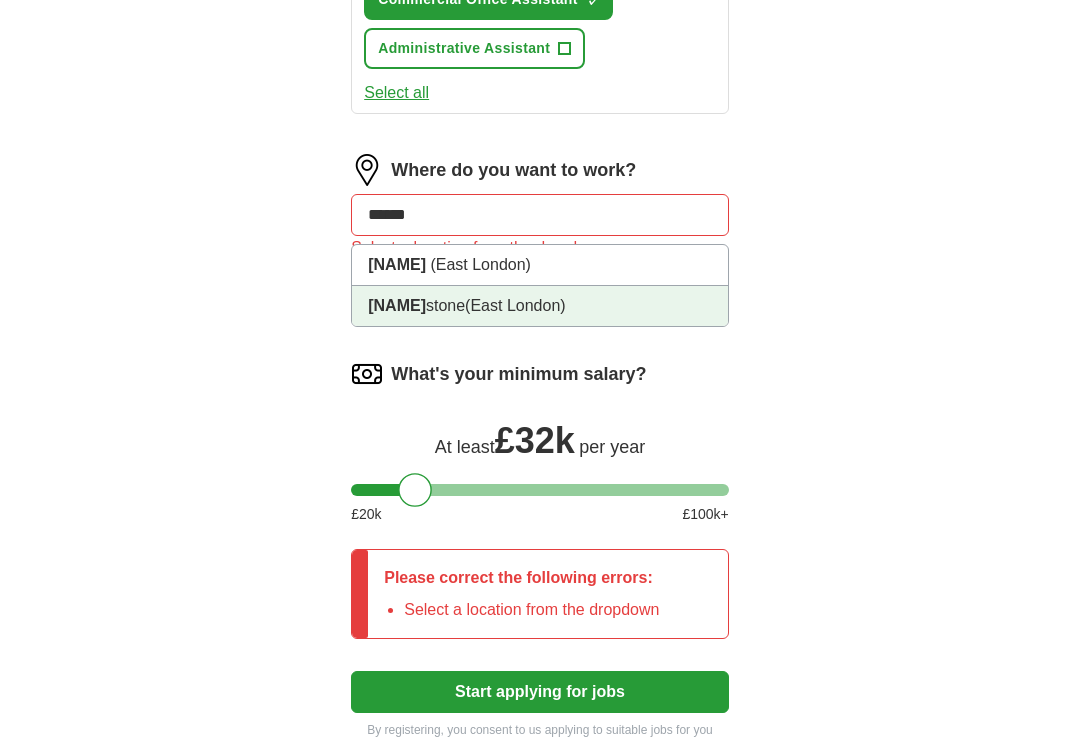click on "(East London)" at bounding box center [515, 305] 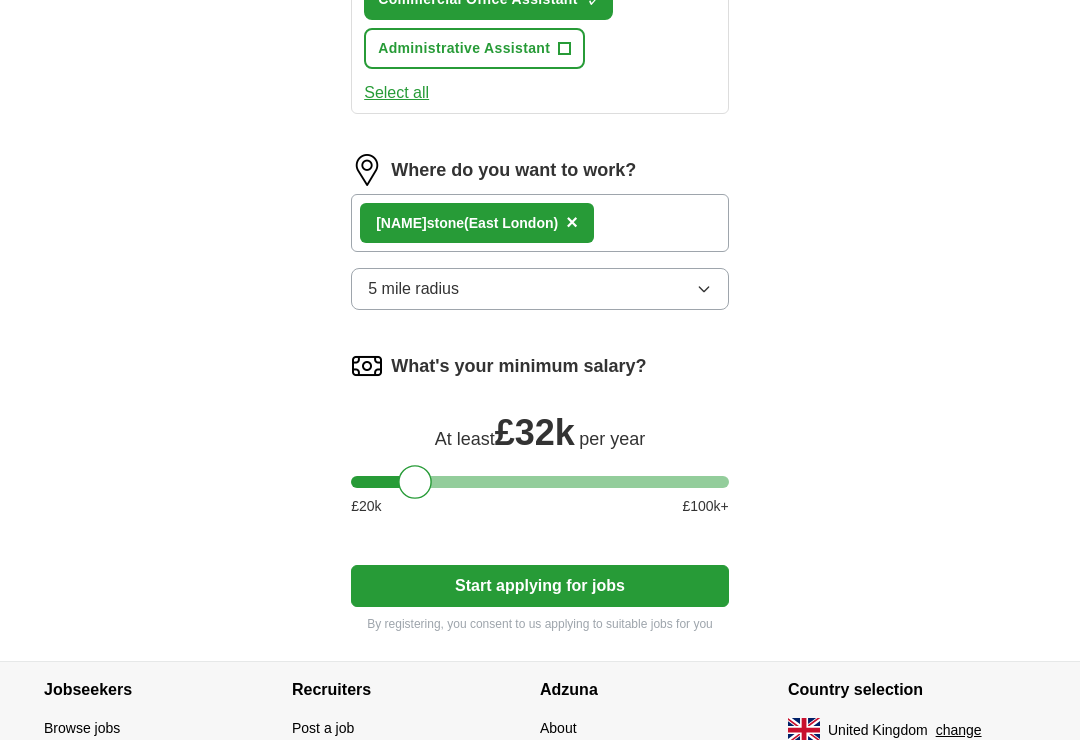 click on "[NAME] ([STATE]) ×" at bounding box center [540, 223] 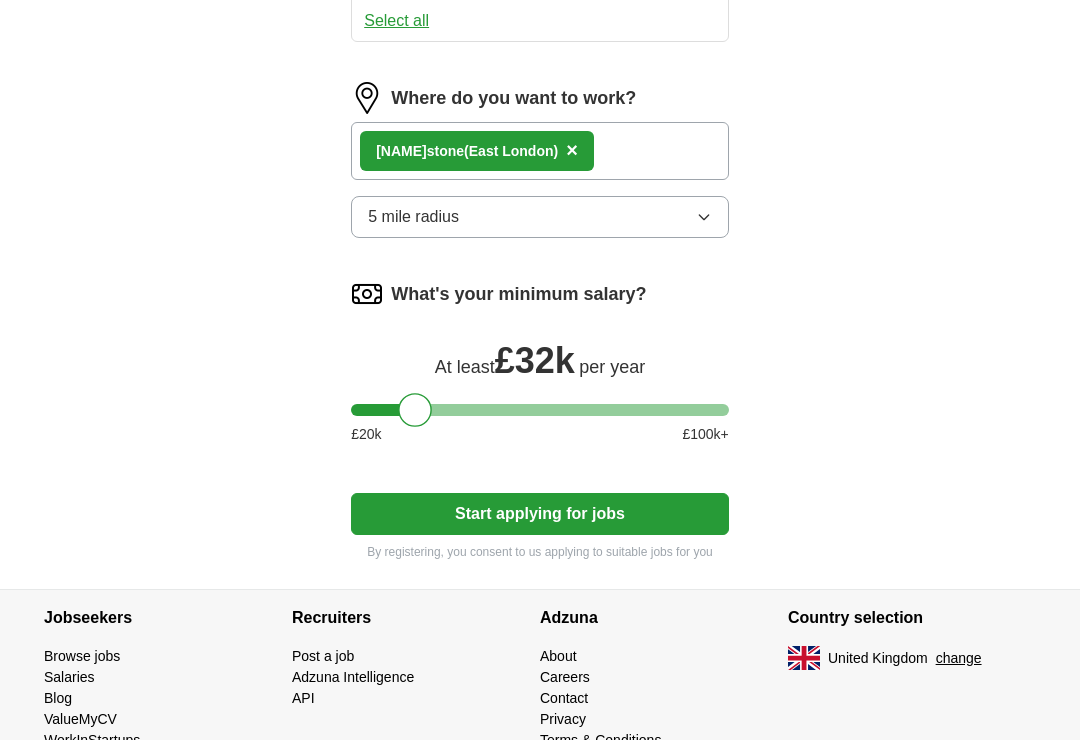 scroll, scrollTop: 1262, scrollLeft: 0, axis: vertical 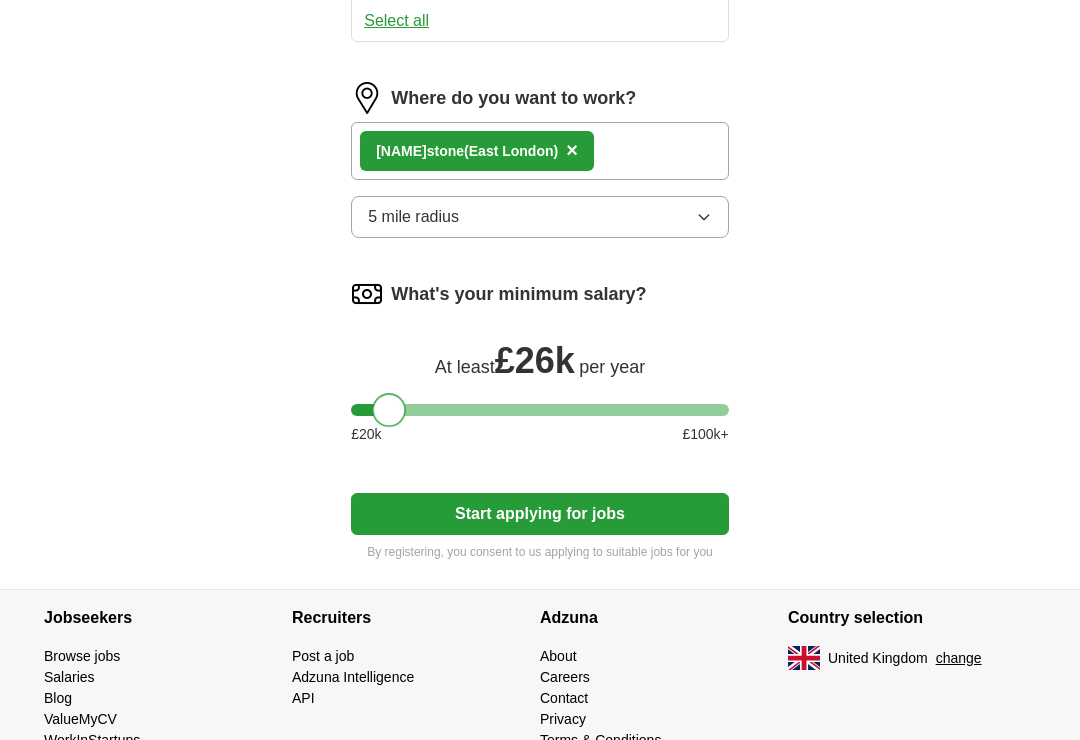 click on "Start applying for jobs" at bounding box center (540, 514) 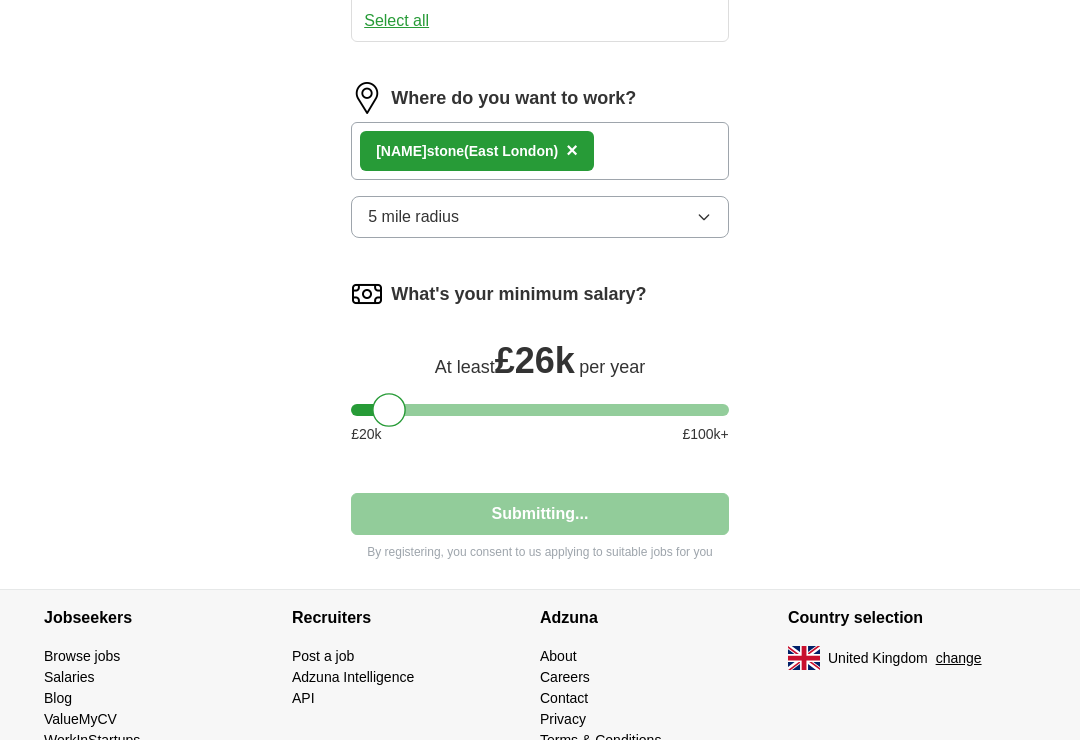 select on "**" 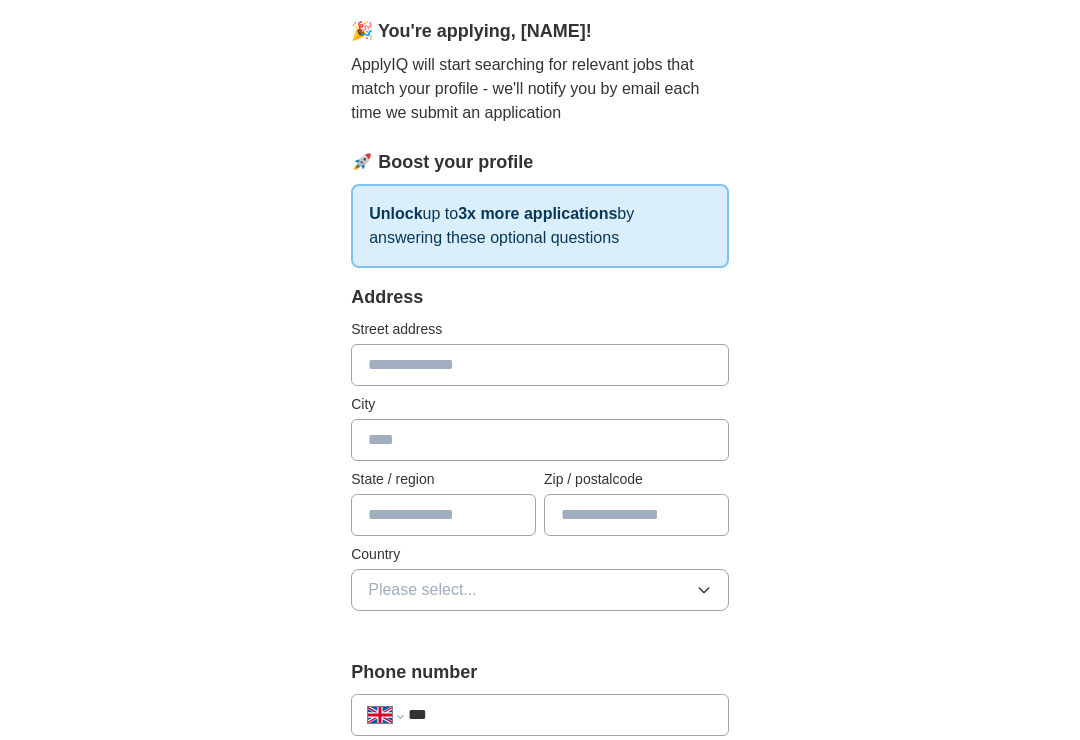 scroll, scrollTop: 175, scrollLeft: 0, axis: vertical 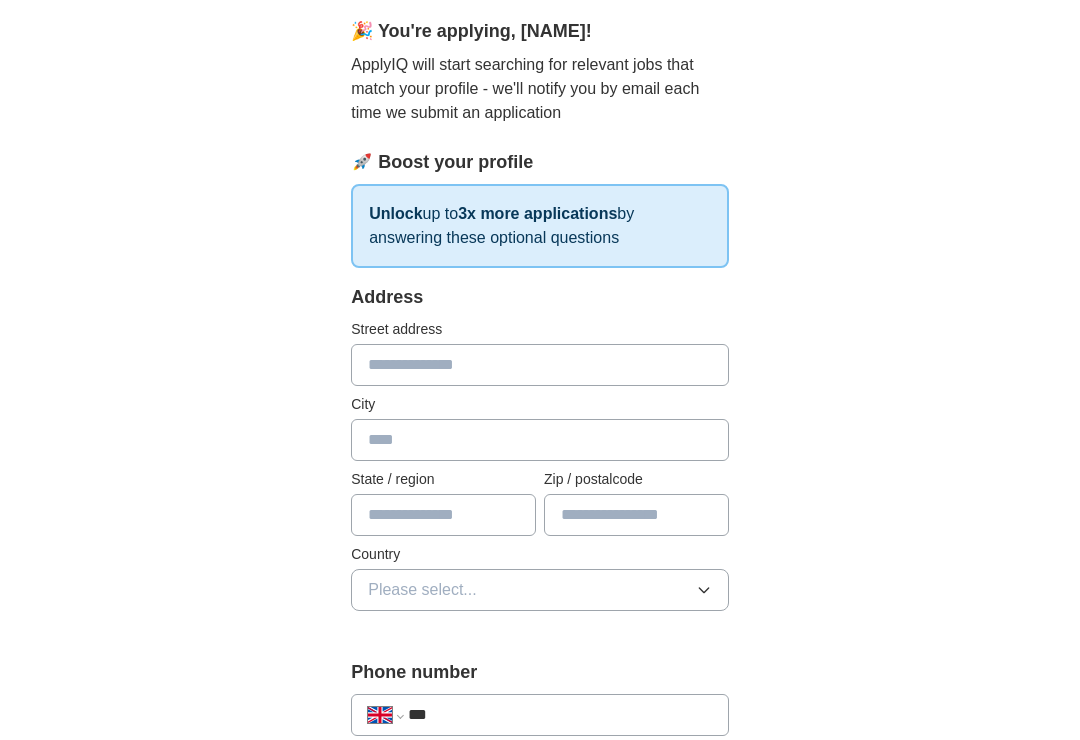 click at bounding box center [540, 365] 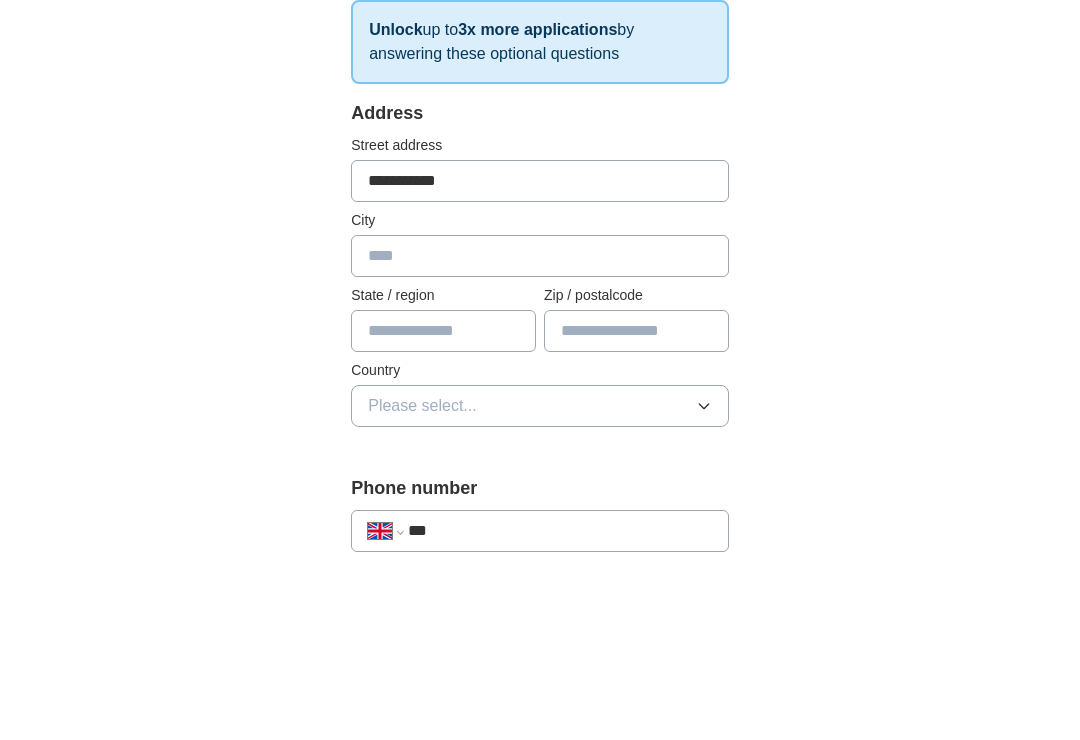 type on "**********" 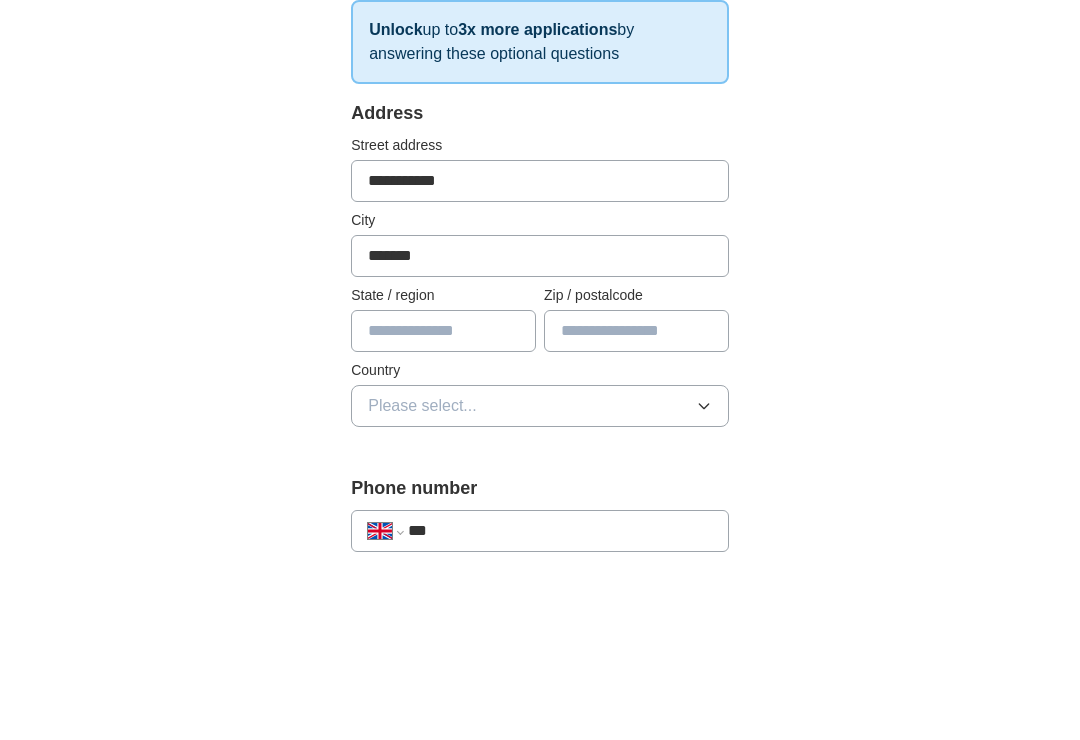 type on "******" 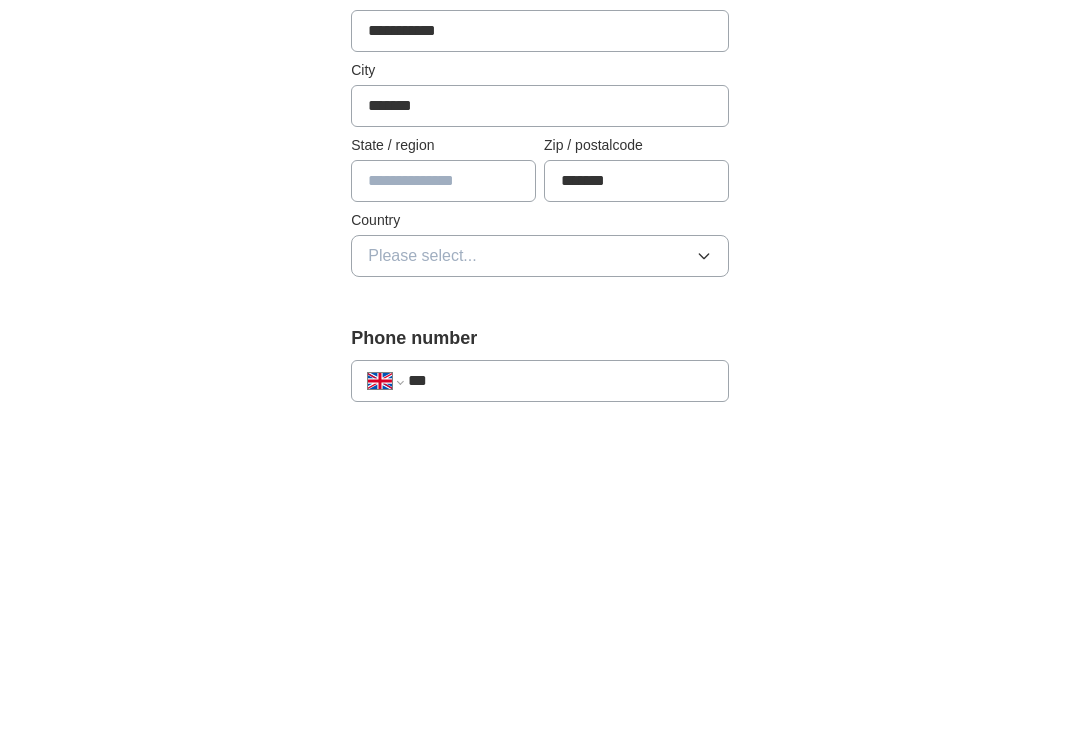 scroll, scrollTop: 509, scrollLeft: 0, axis: vertical 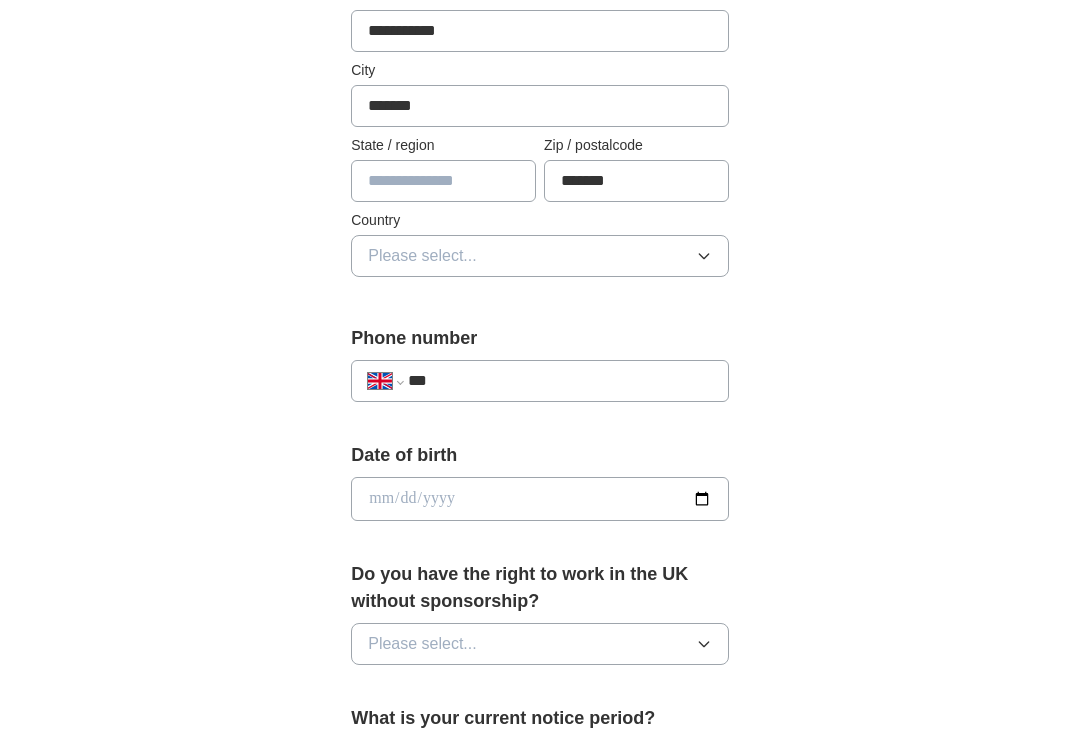 type on "*******" 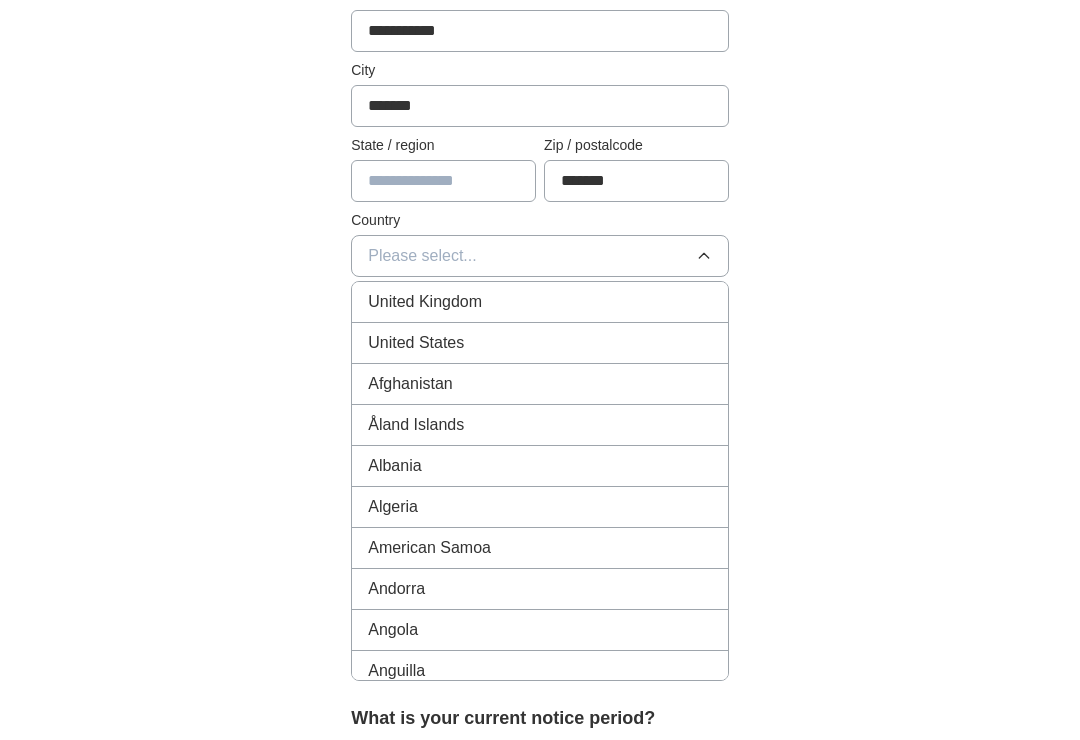 click on "United Kingdom" at bounding box center [540, 302] 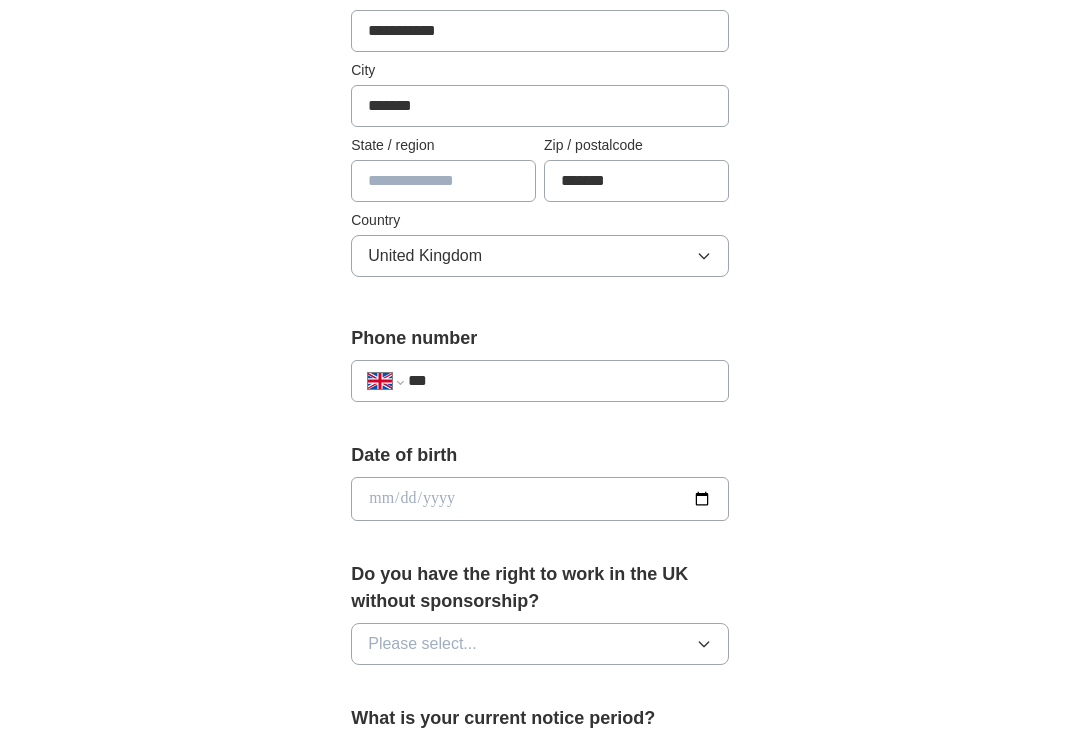 click at bounding box center [443, 181] 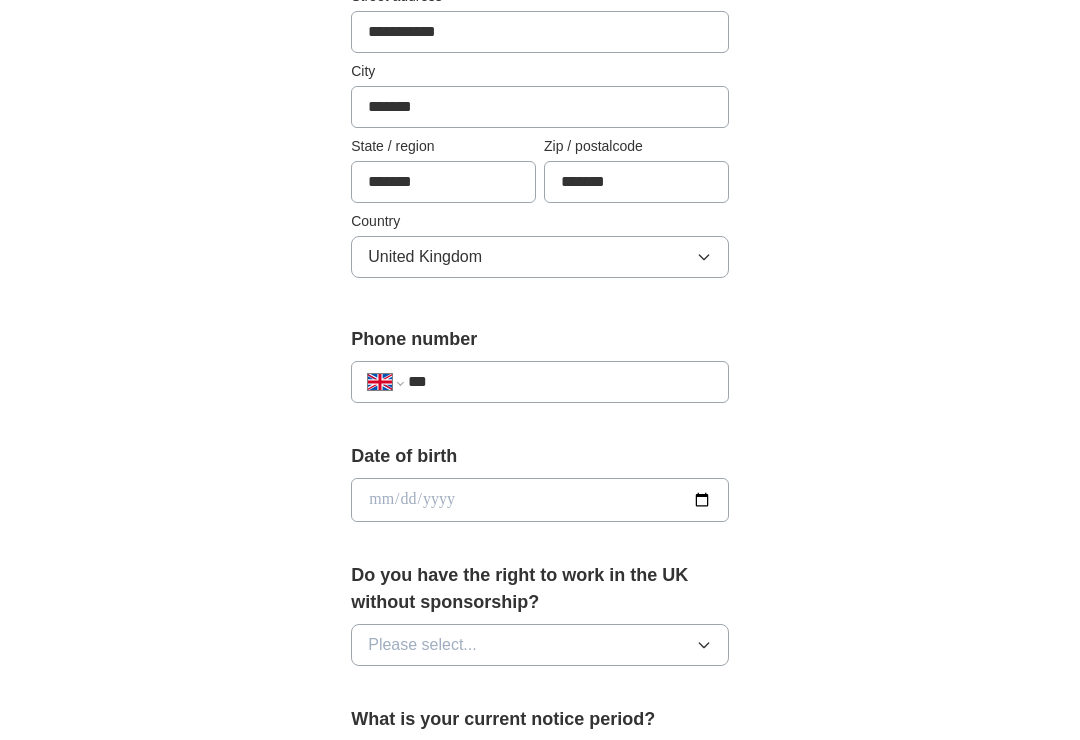 scroll, scrollTop: 509, scrollLeft: 0, axis: vertical 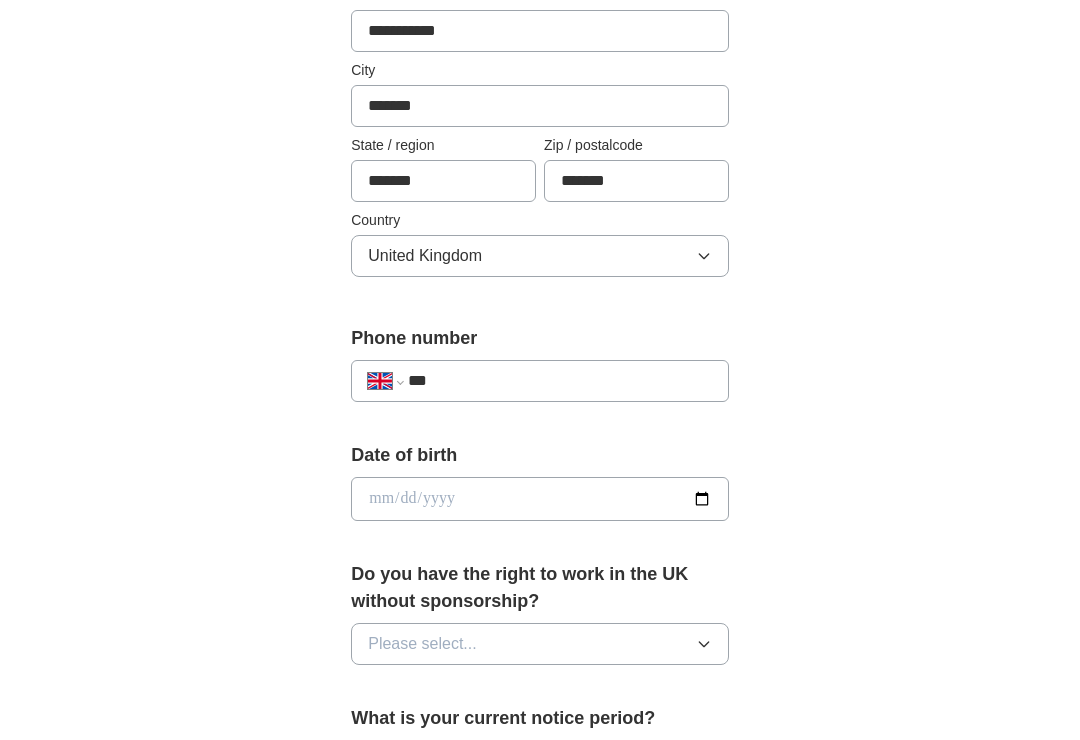 type on "*******" 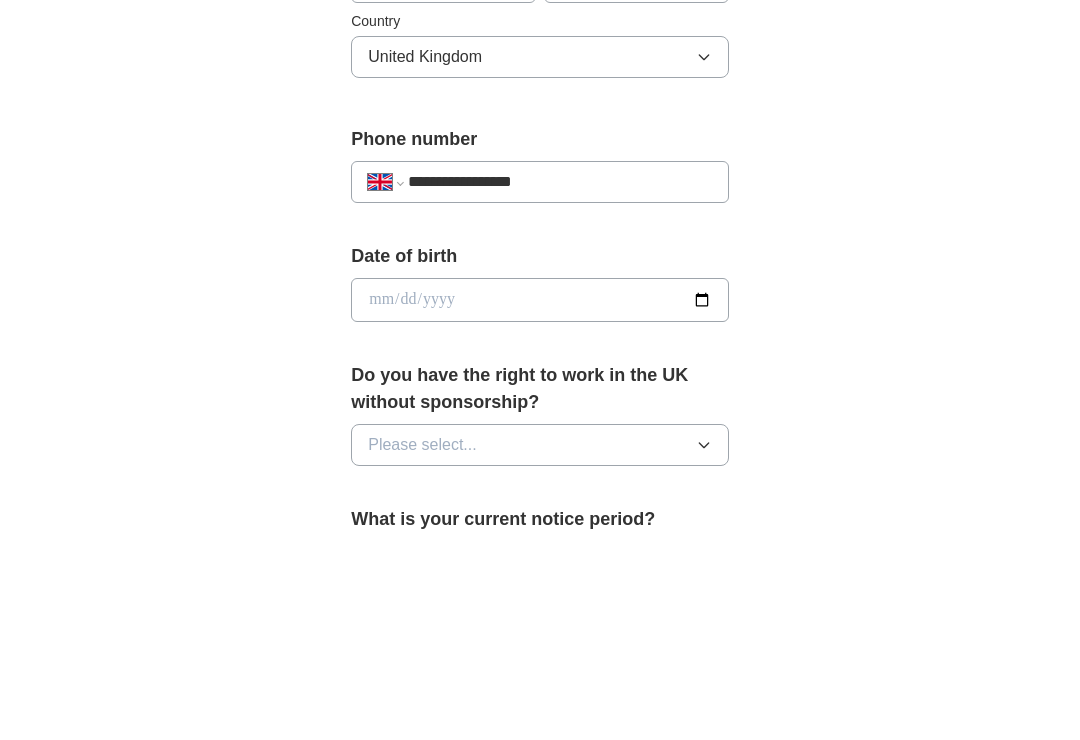 scroll, scrollTop: 709, scrollLeft: 0, axis: vertical 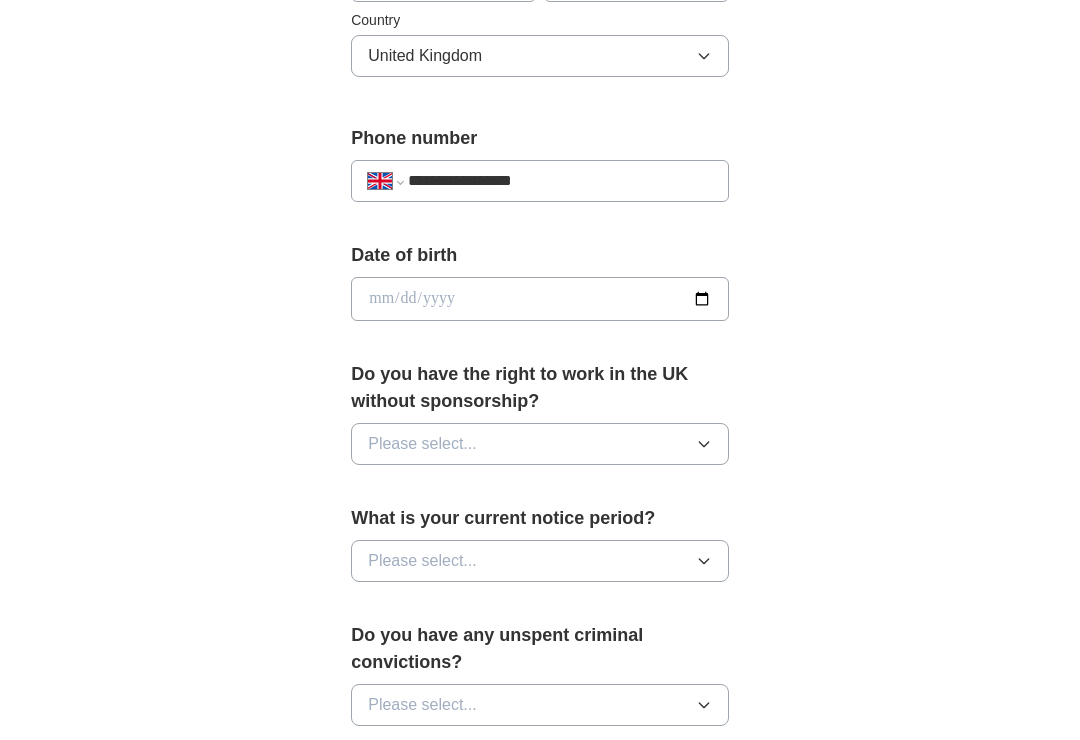 type on "**********" 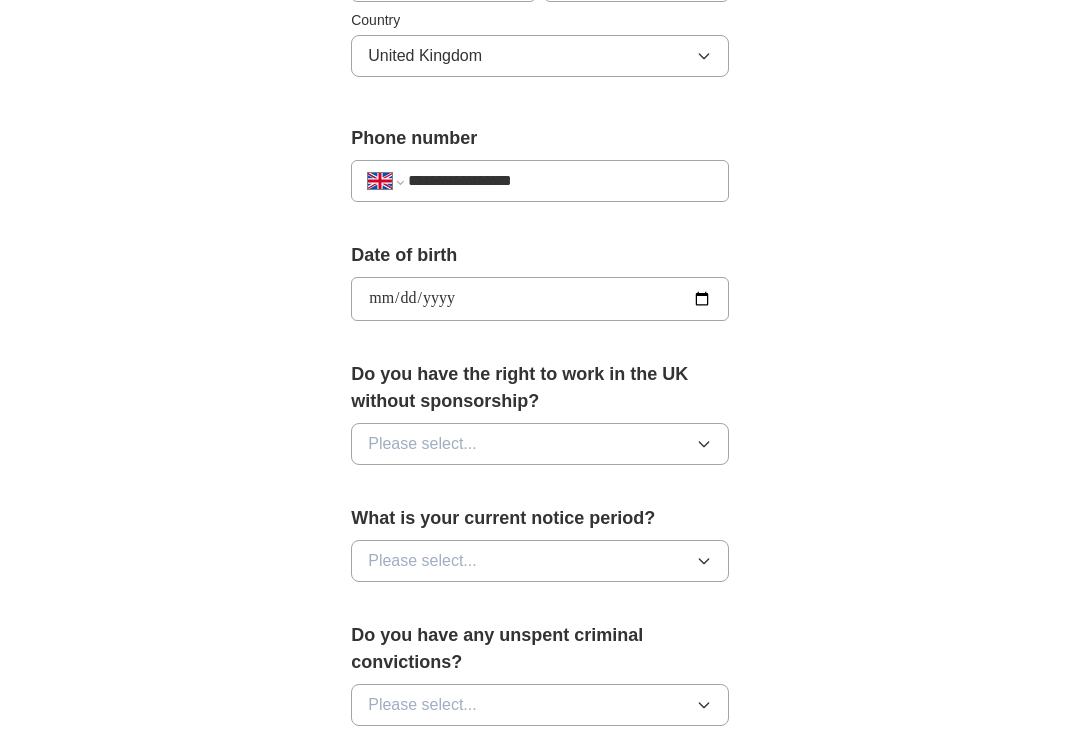 click on "**********" at bounding box center (540, 299) 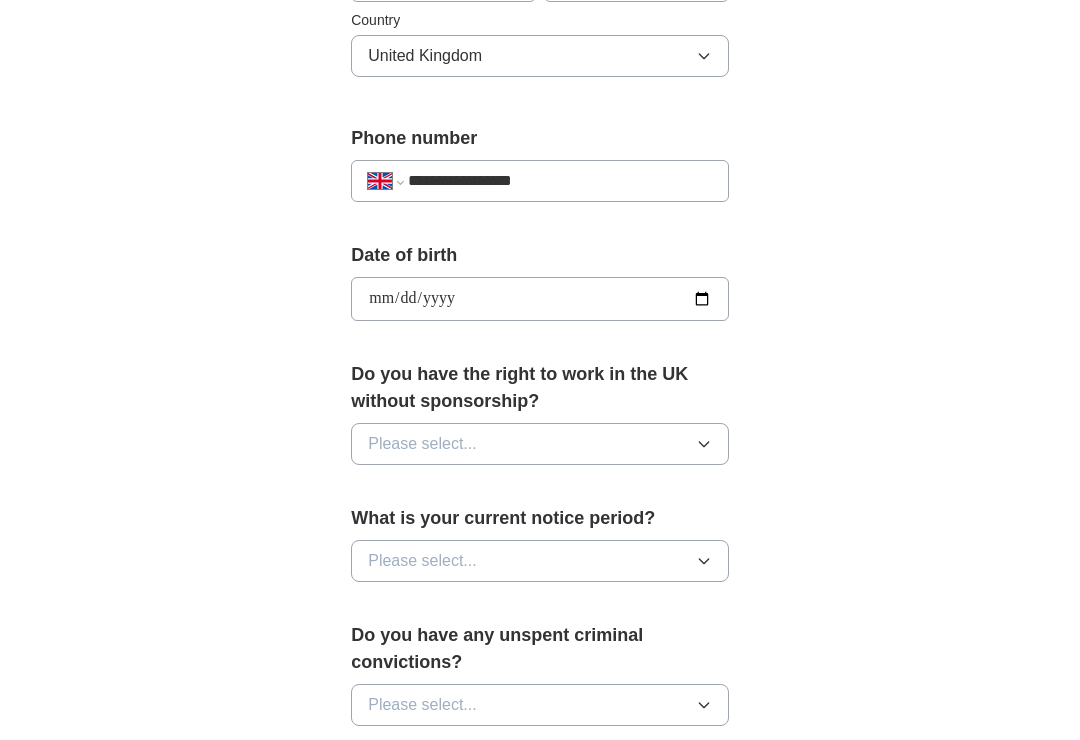 type on "**********" 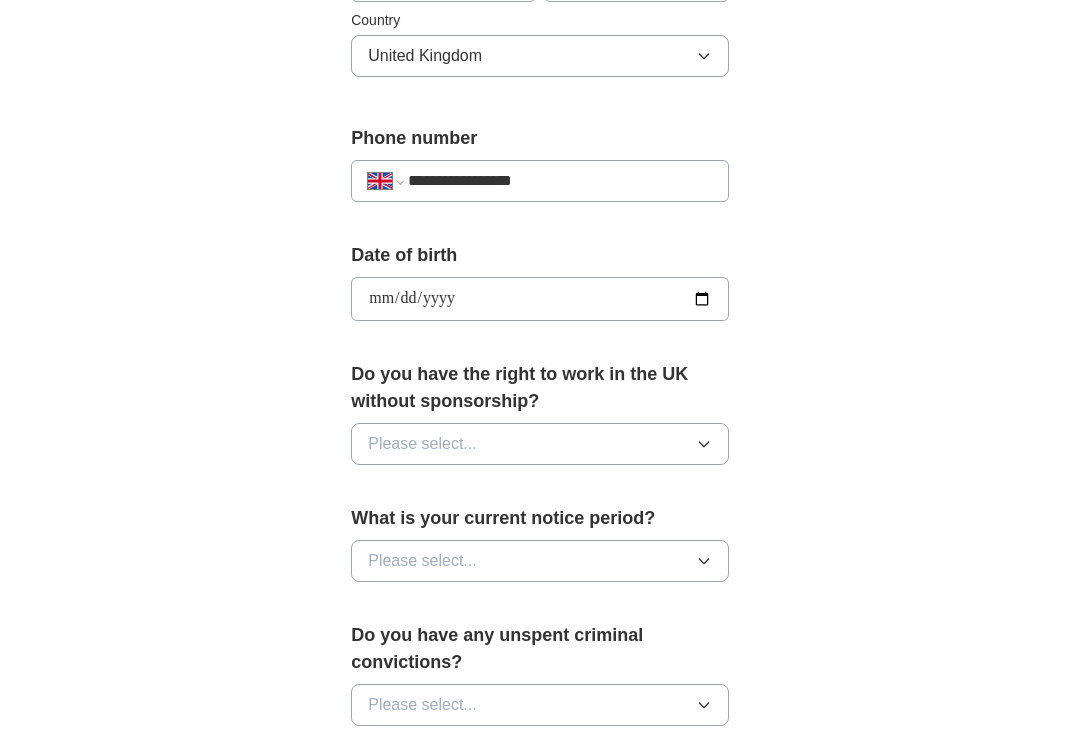 click 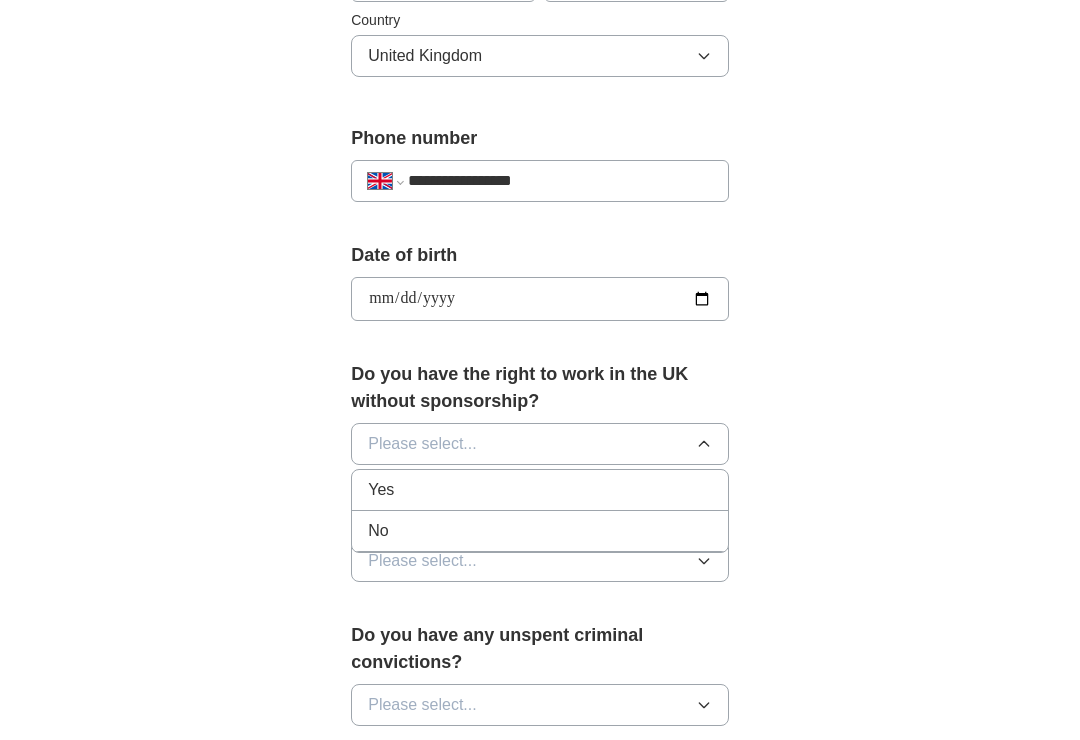 click on "Yes" at bounding box center [540, 490] 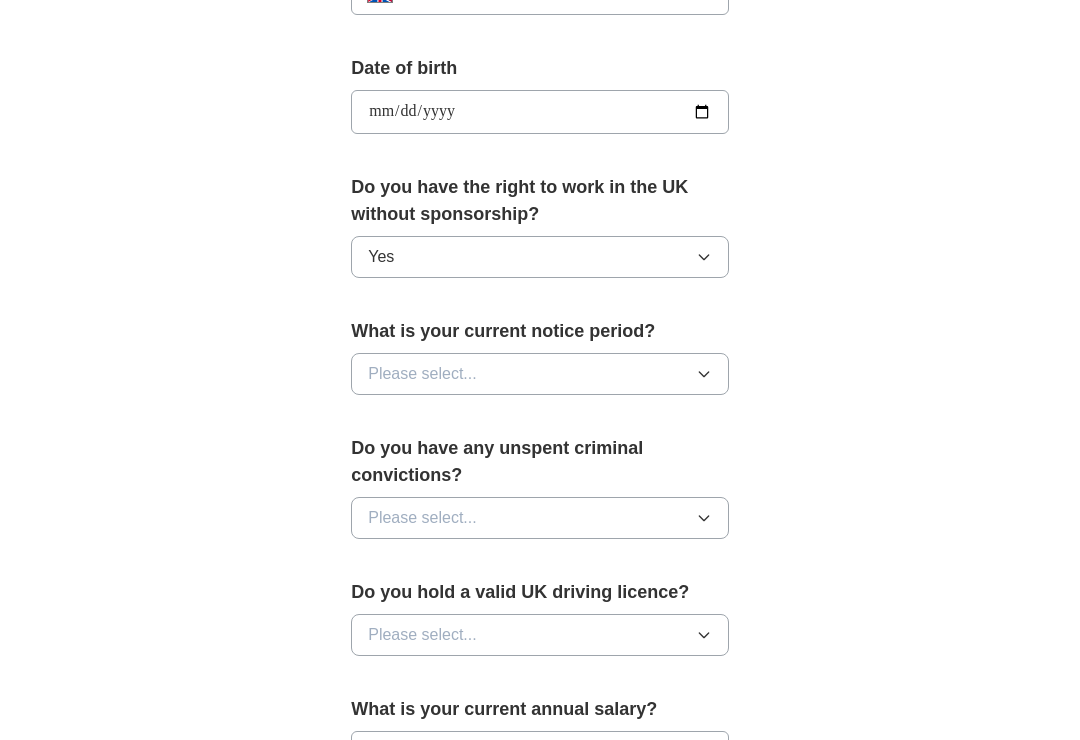 scroll, scrollTop: 896, scrollLeft: 0, axis: vertical 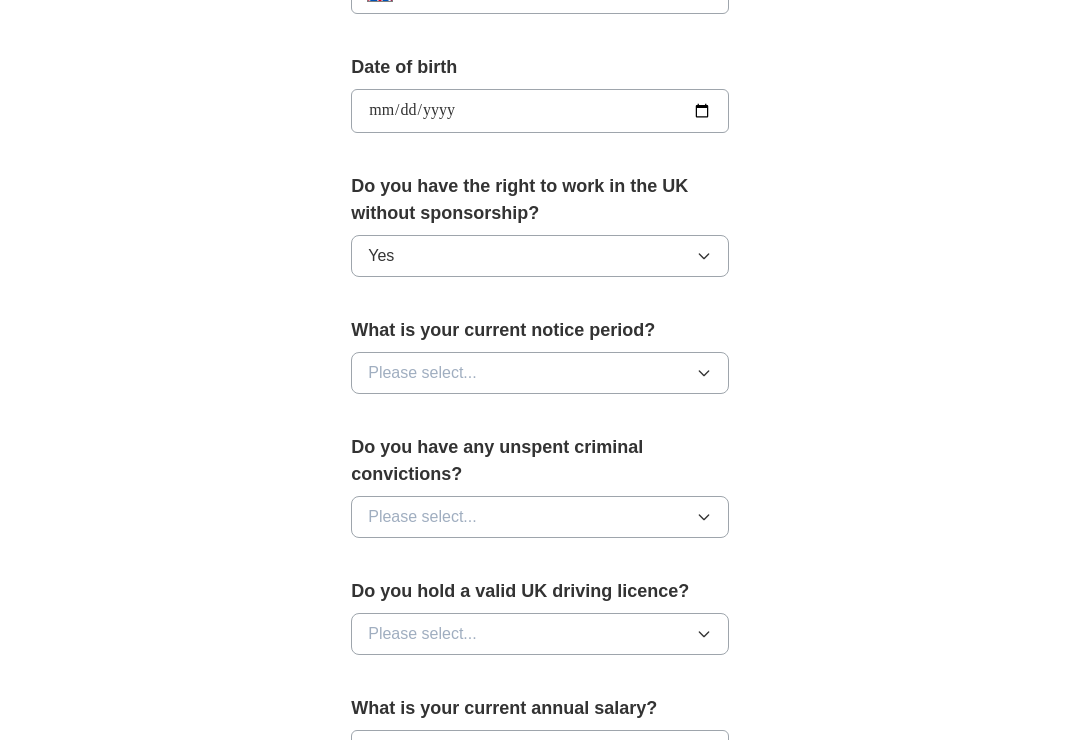 click 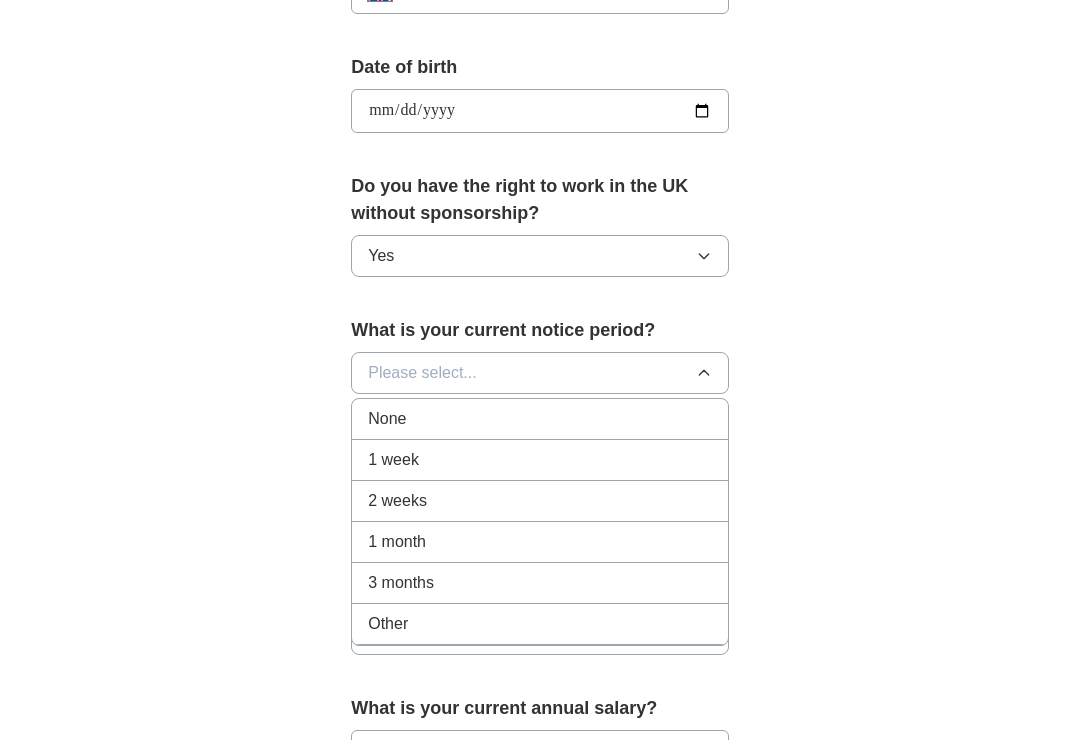 click on "None" at bounding box center [540, 419] 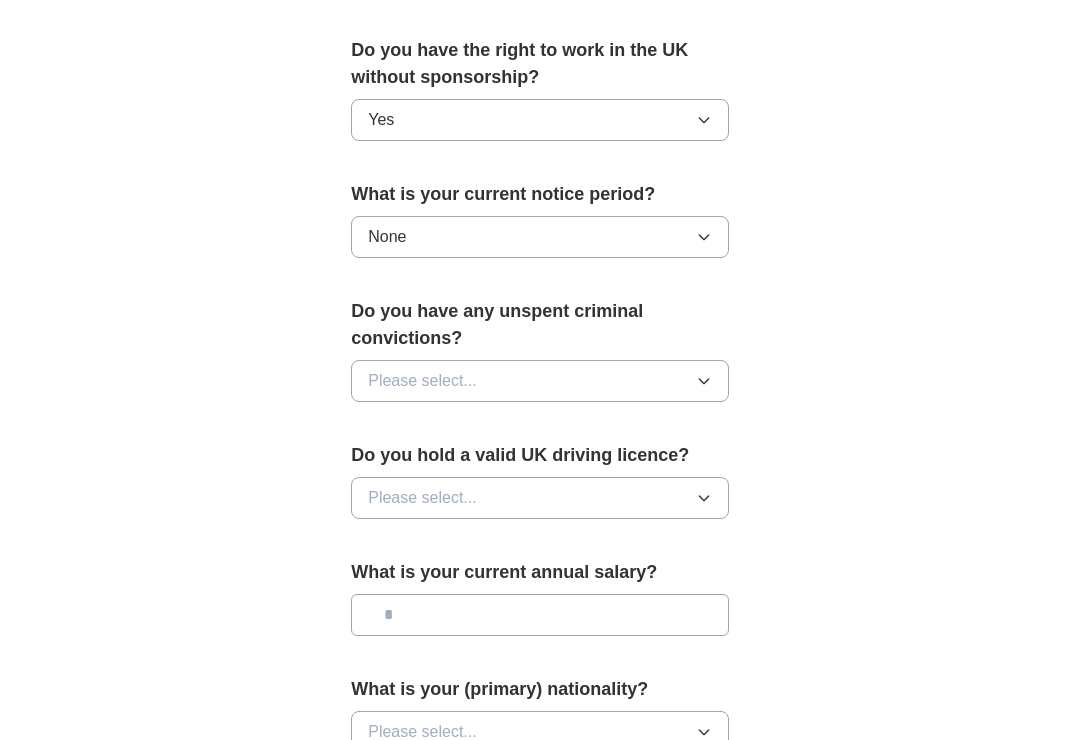 scroll, scrollTop: 1035, scrollLeft: 0, axis: vertical 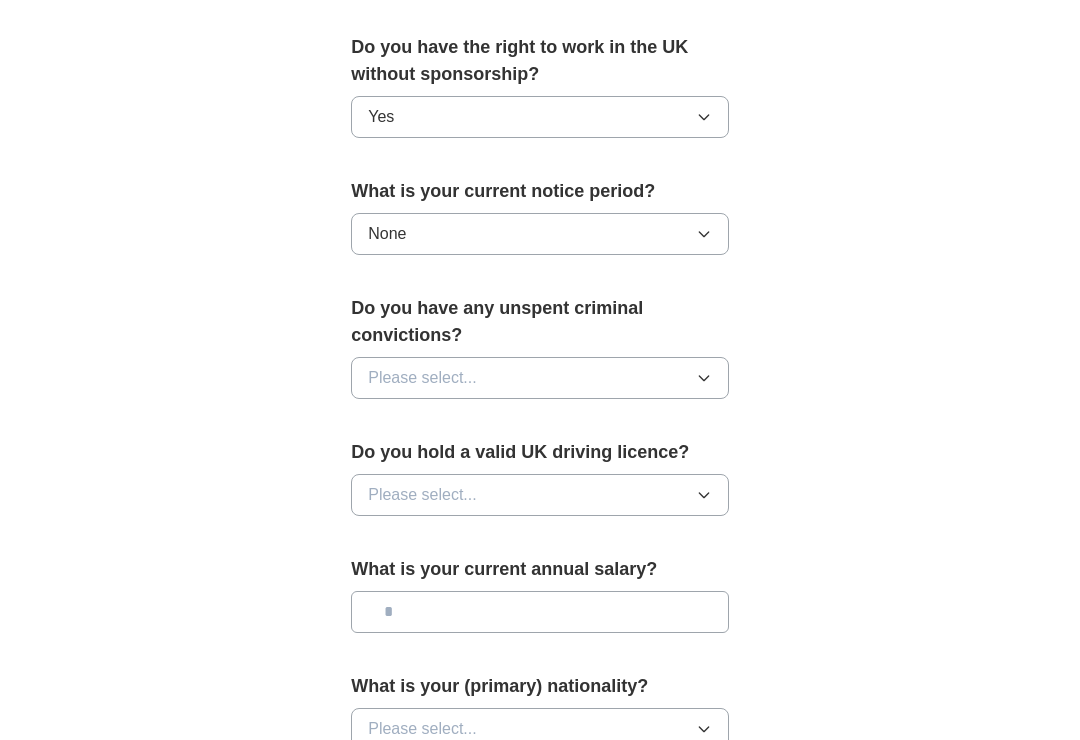 click 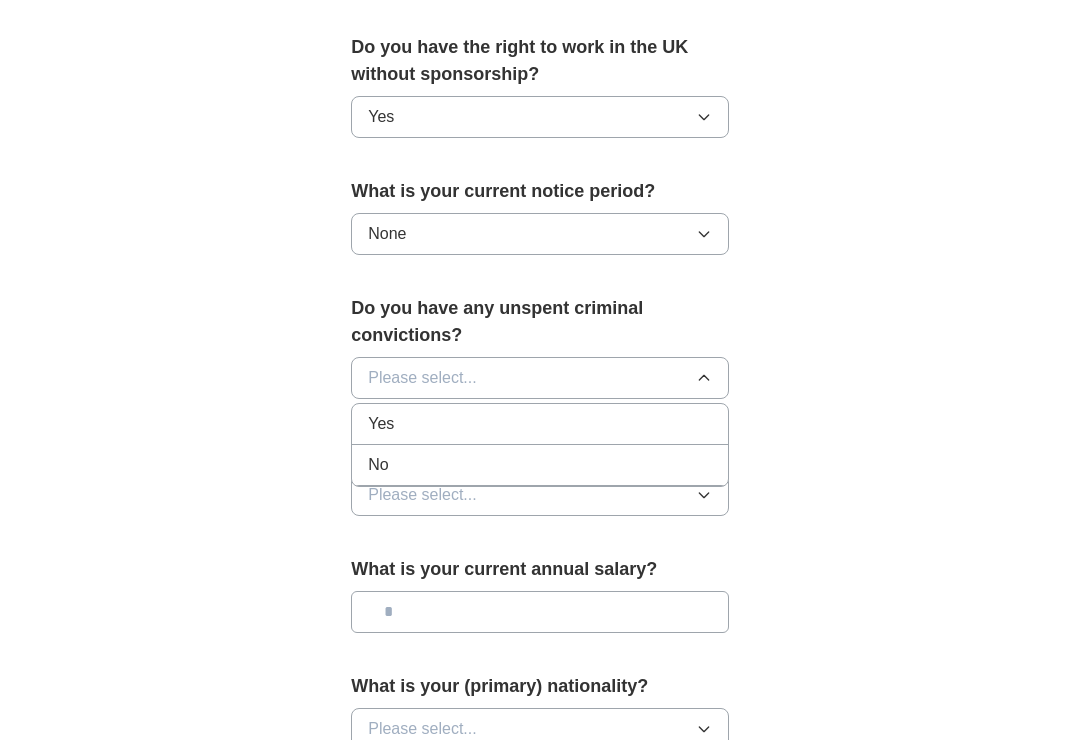 click on "No" at bounding box center [540, 465] 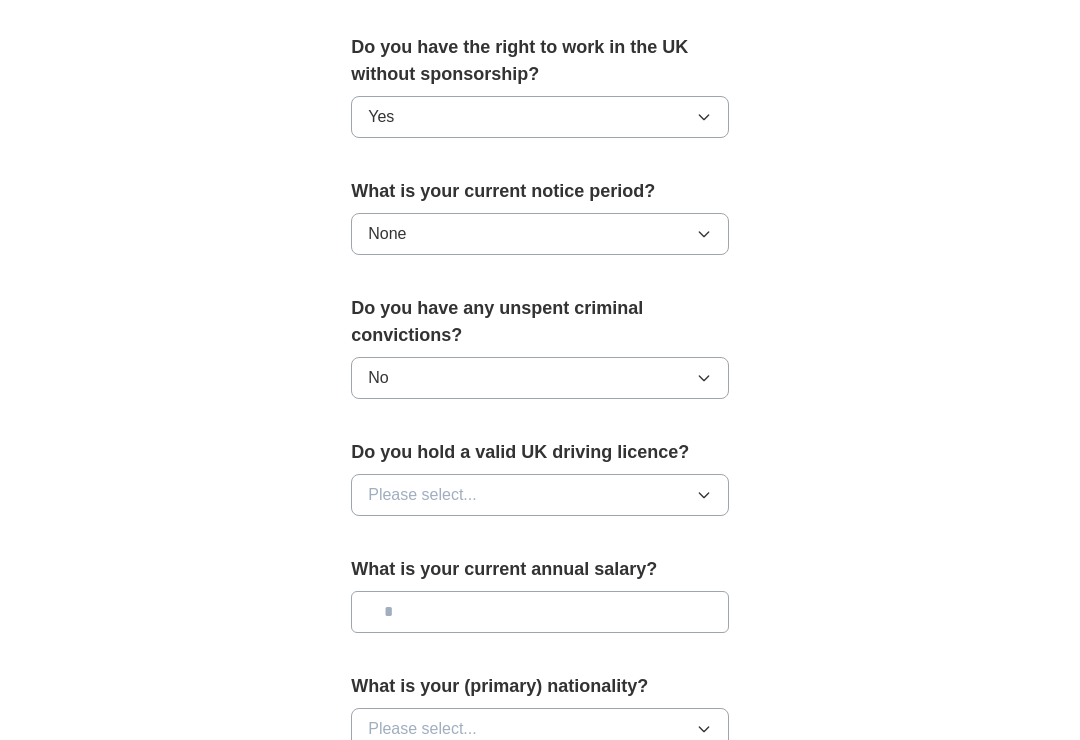 click 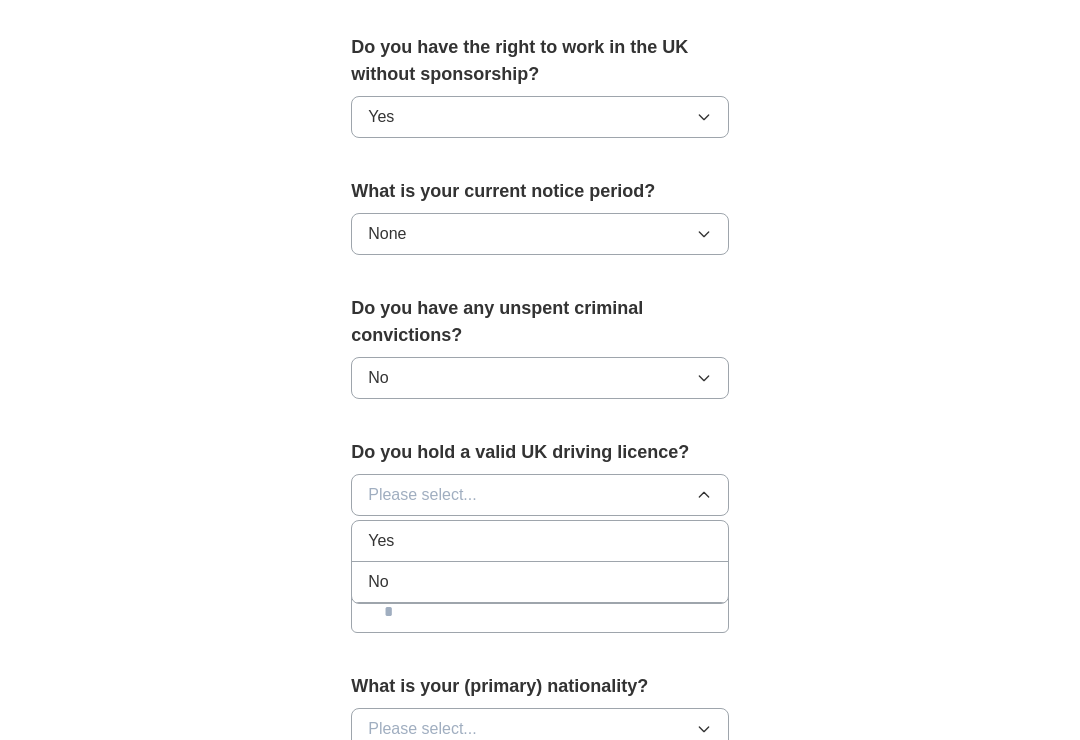 click on "No" at bounding box center [540, 582] 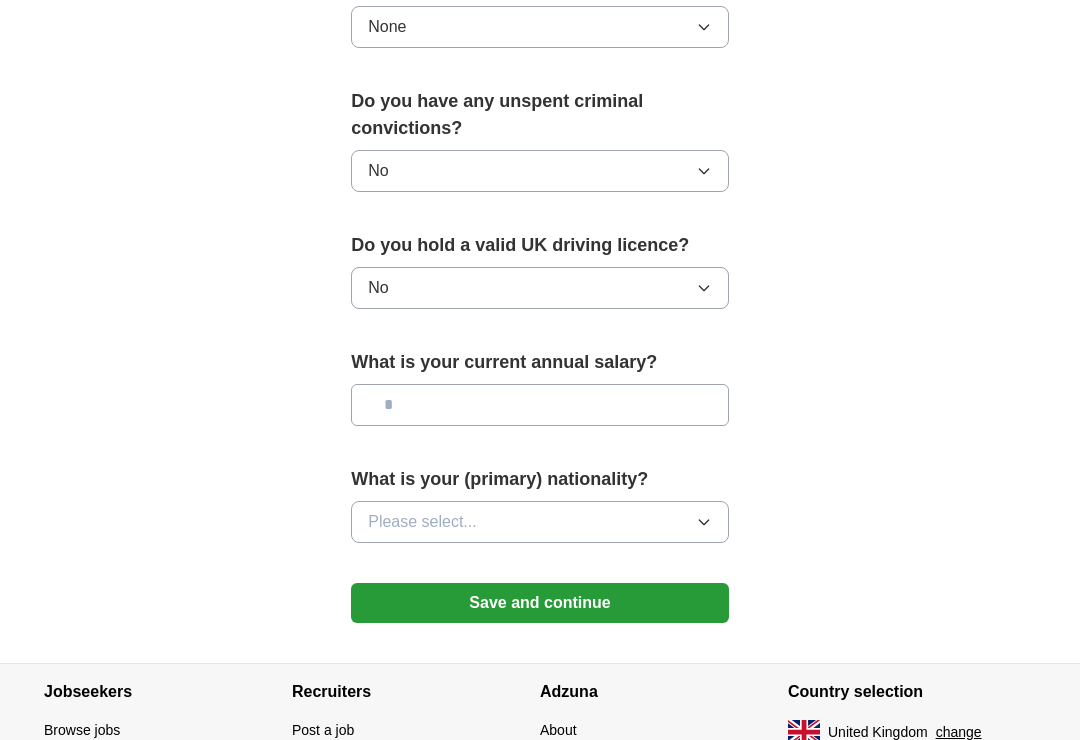 scroll, scrollTop: 1244, scrollLeft: 0, axis: vertical 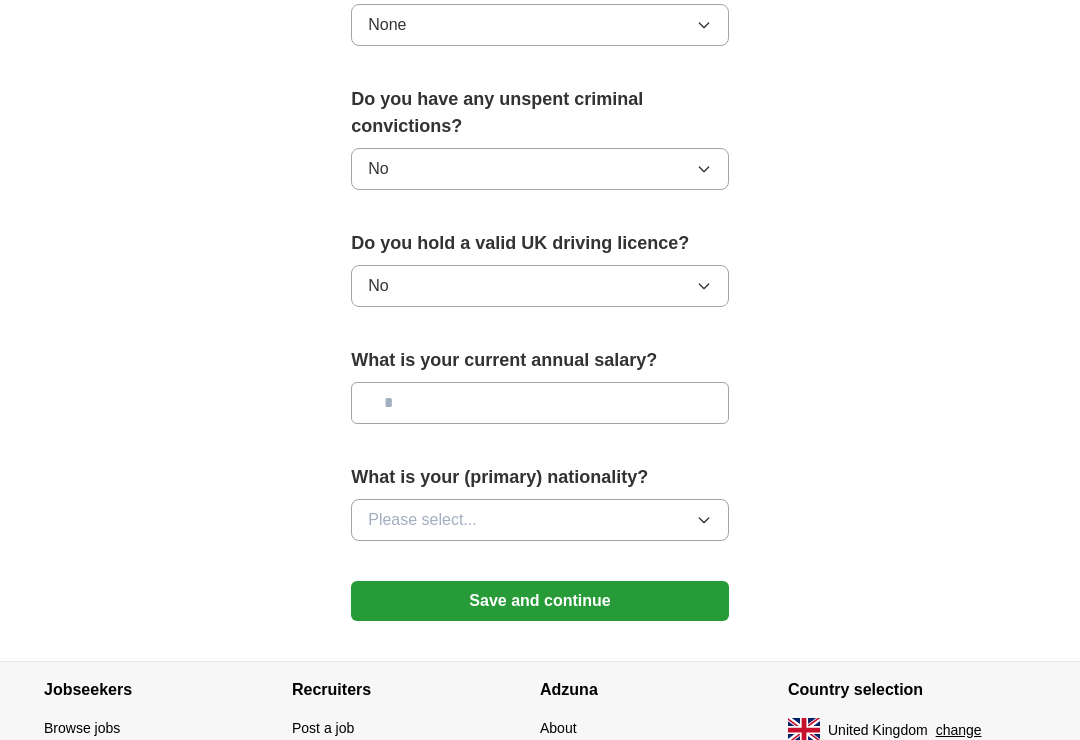click at bounding box center (540, 403) 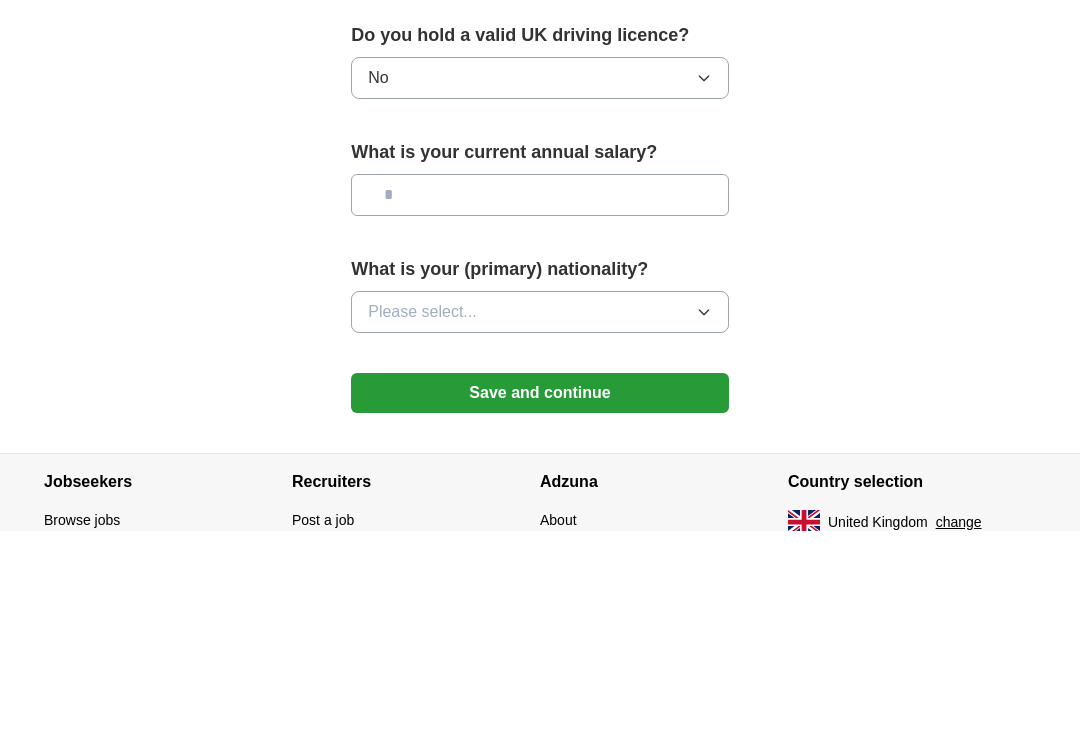 click 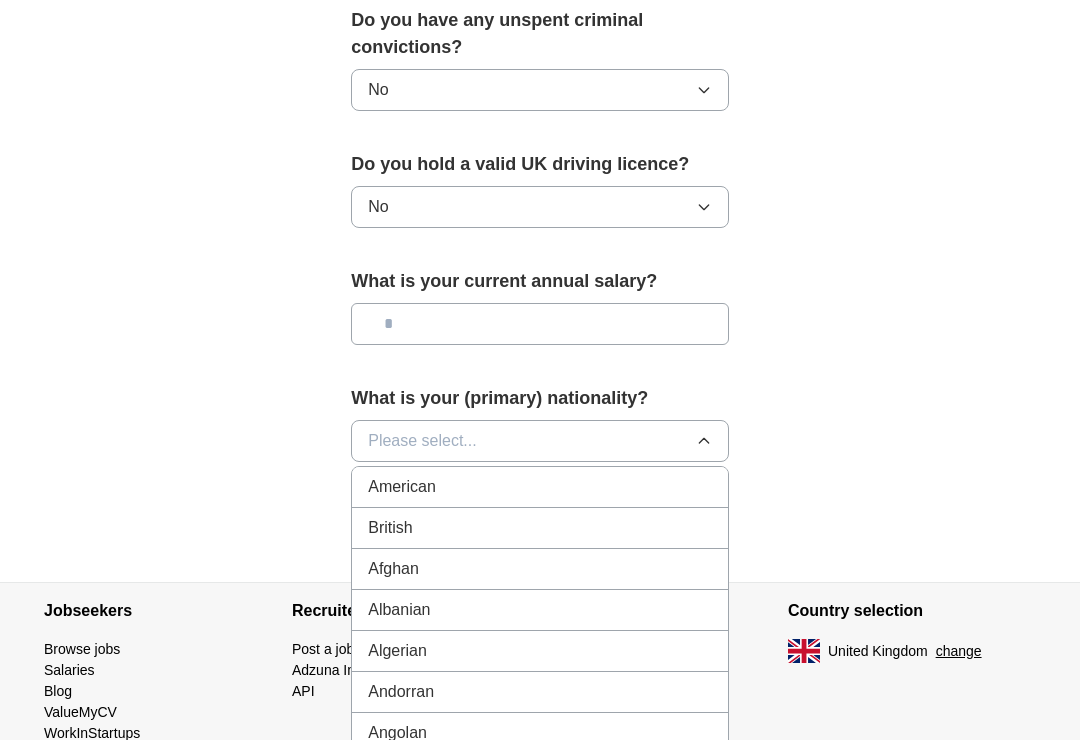 click on "British" at bounding box center [540, 528] 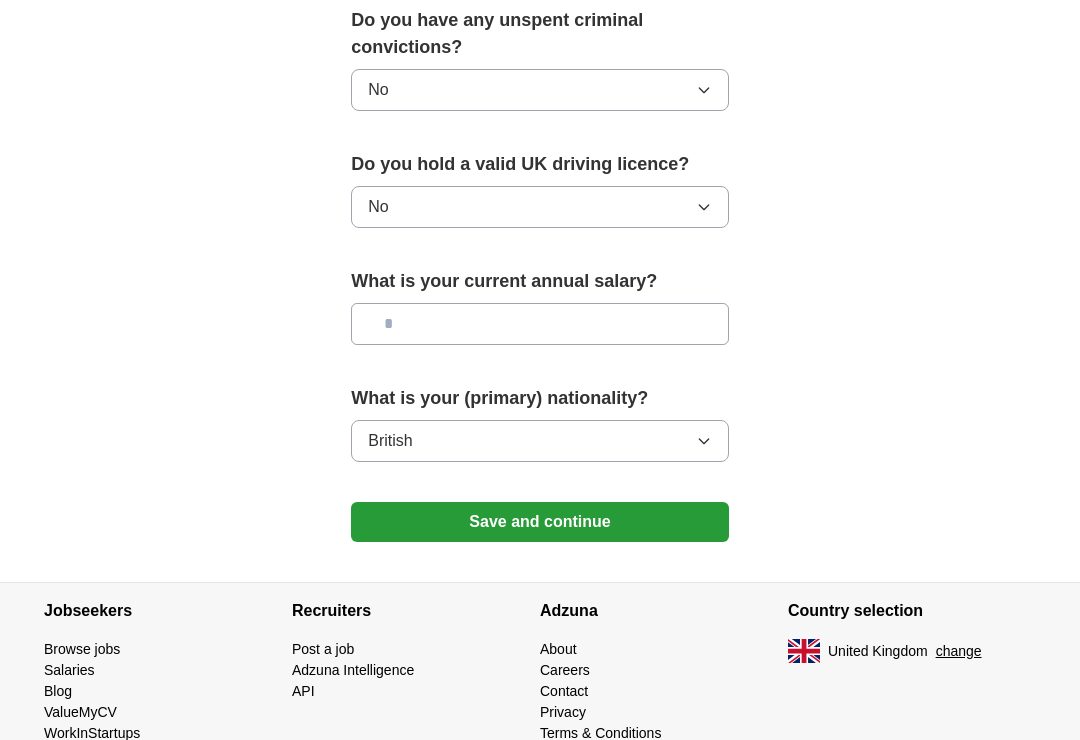 click on "**********" at bounding box center [540, -341] 